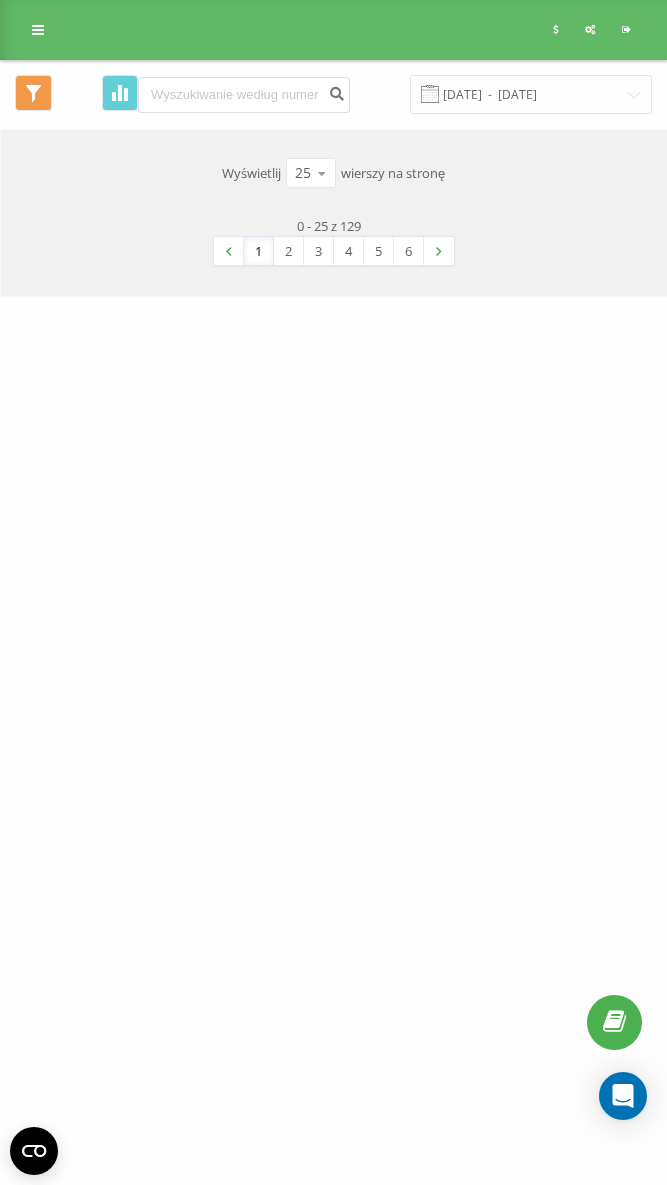 scroll, scrollTop: 0, scrollLeft: 0, axis: both 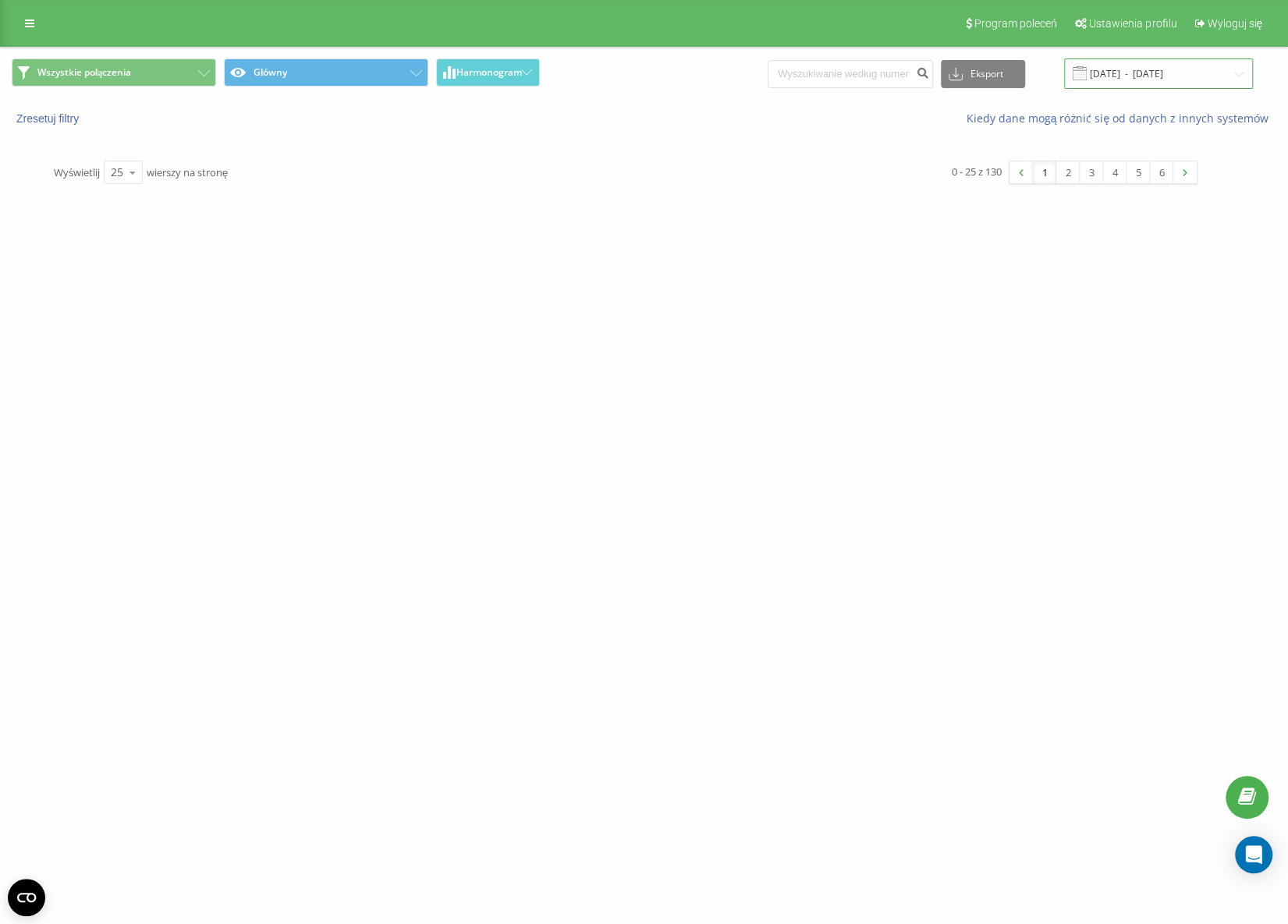 click on "[DATE]  -  [DATE]" at bounding box center [1158, 73] 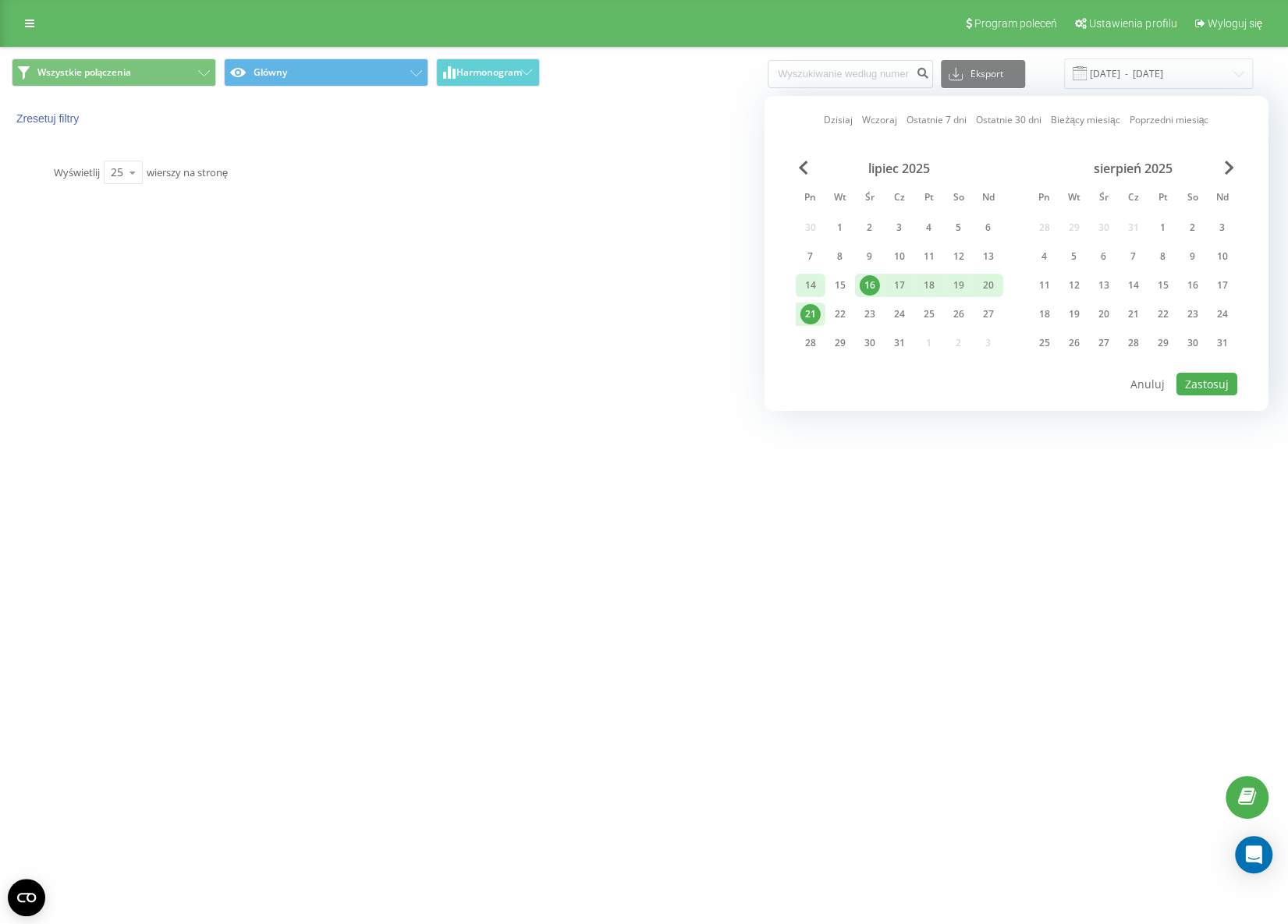 click on "14" at bounding box center (811, 285) 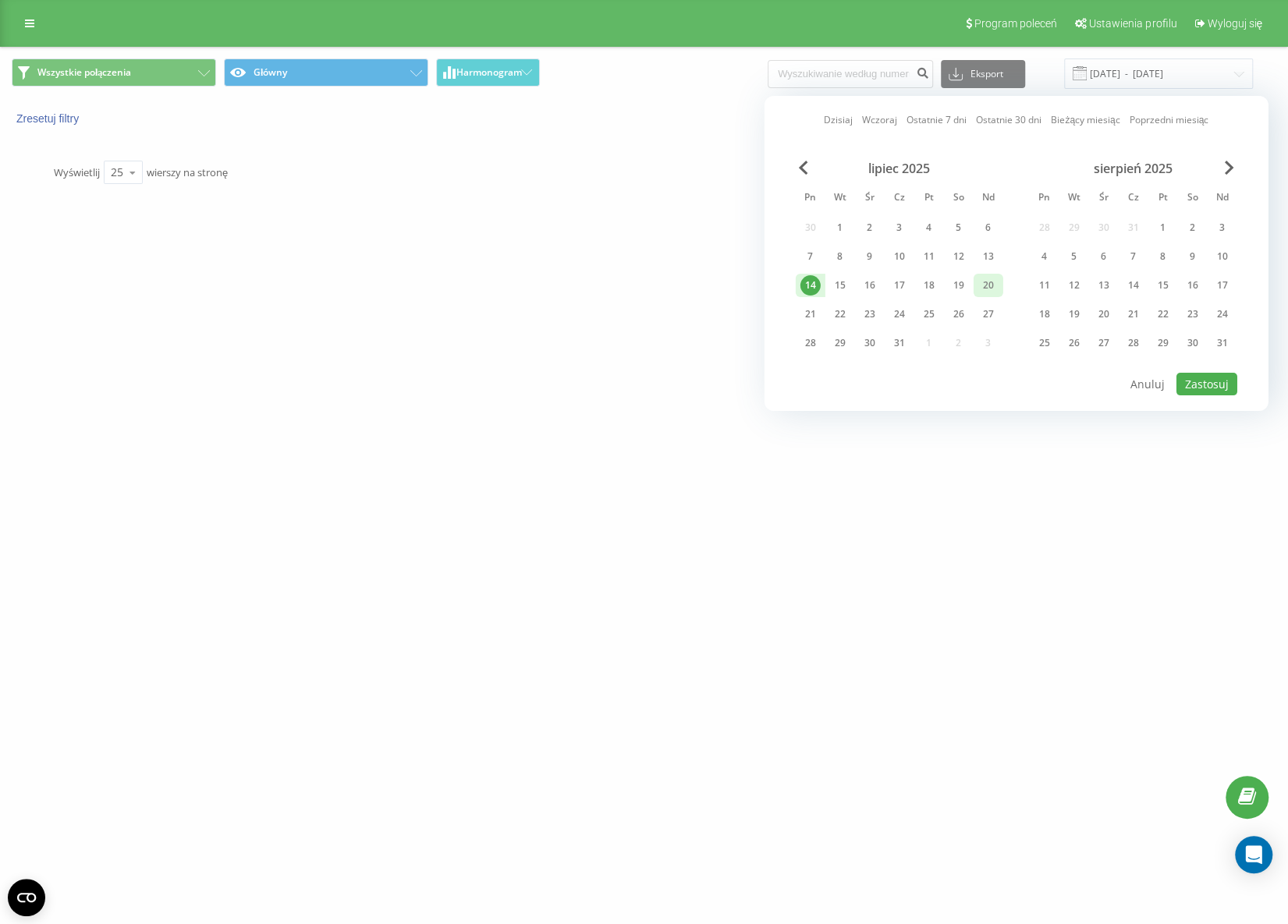 click on "20" at bounding box center [988, 285] 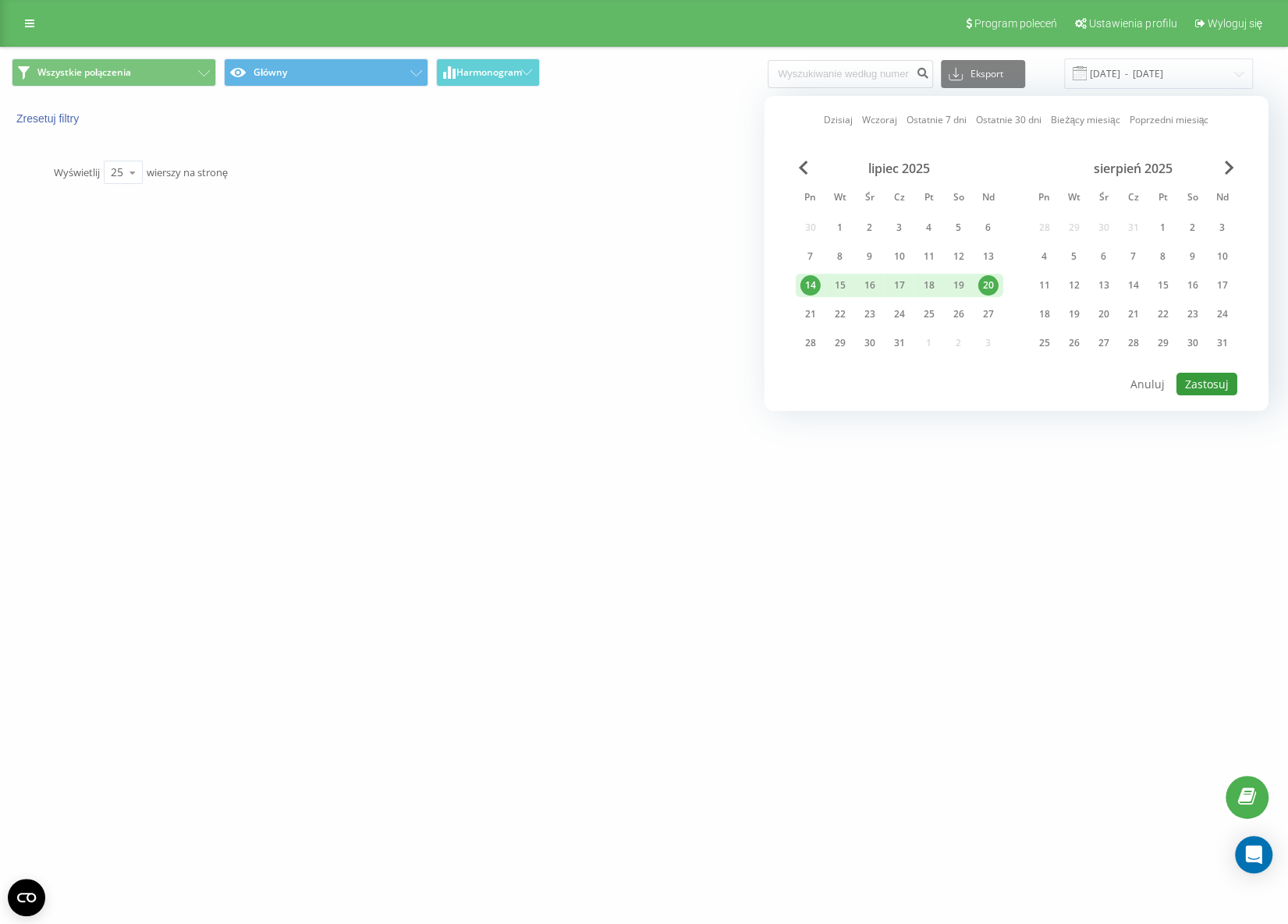 click on "Zastosuj" at bounding box center [1207, 384] 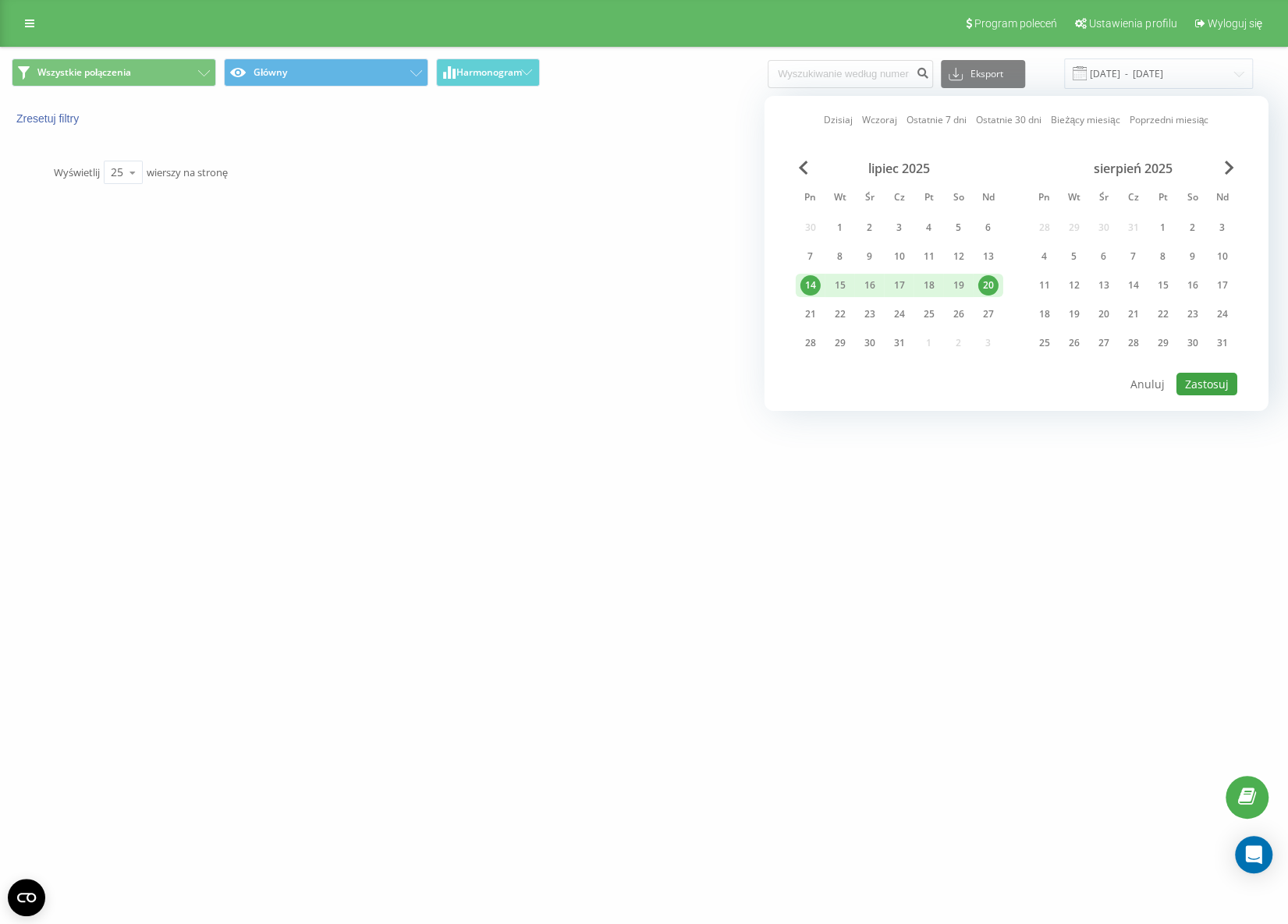 type on "[DATE]  -  [DATE]" 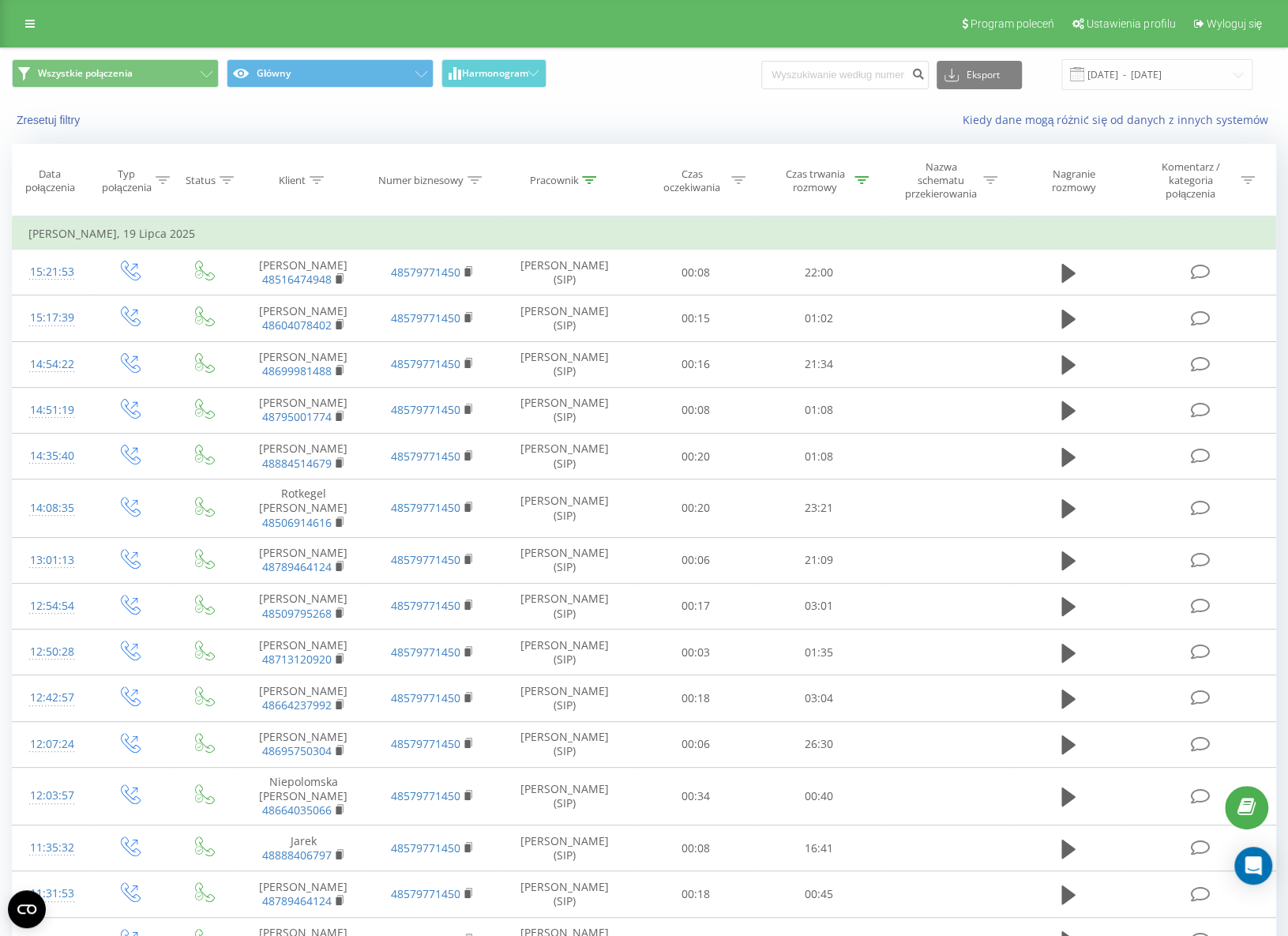 click on "Pracownik" at bounding box center [565, 180] 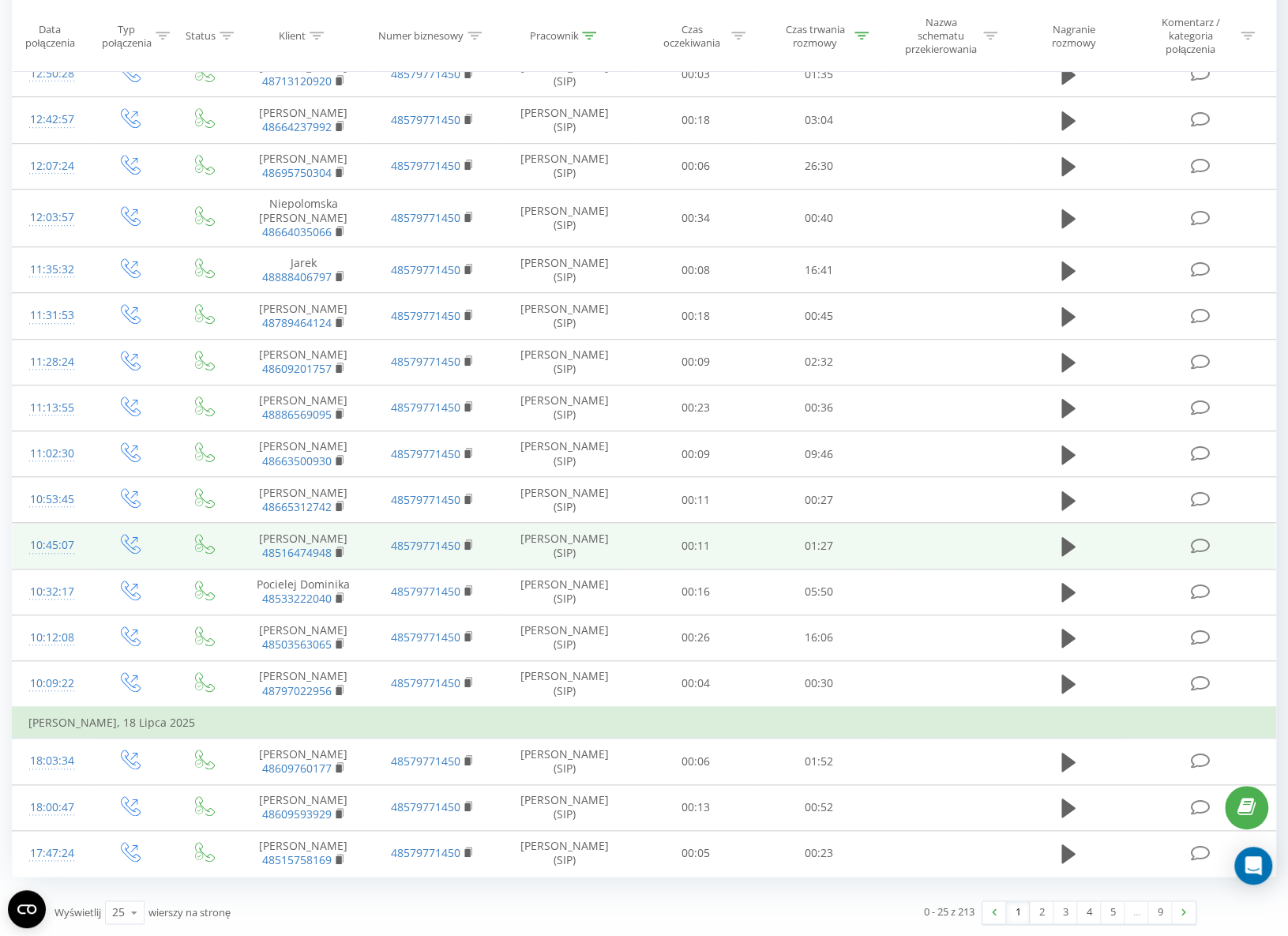 scroll, scrollTop: 0, scrollLeft: 0, axis: both 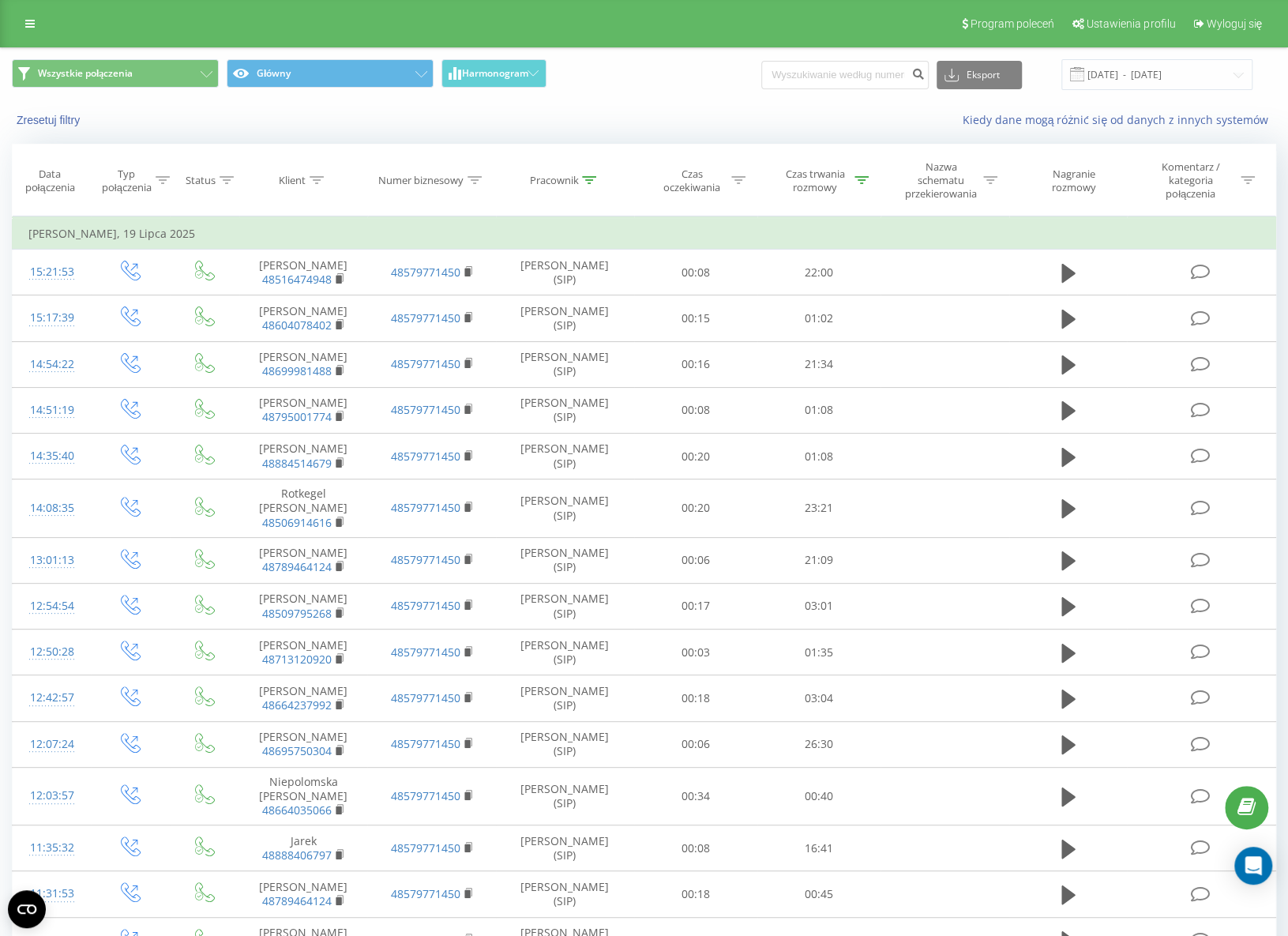 click 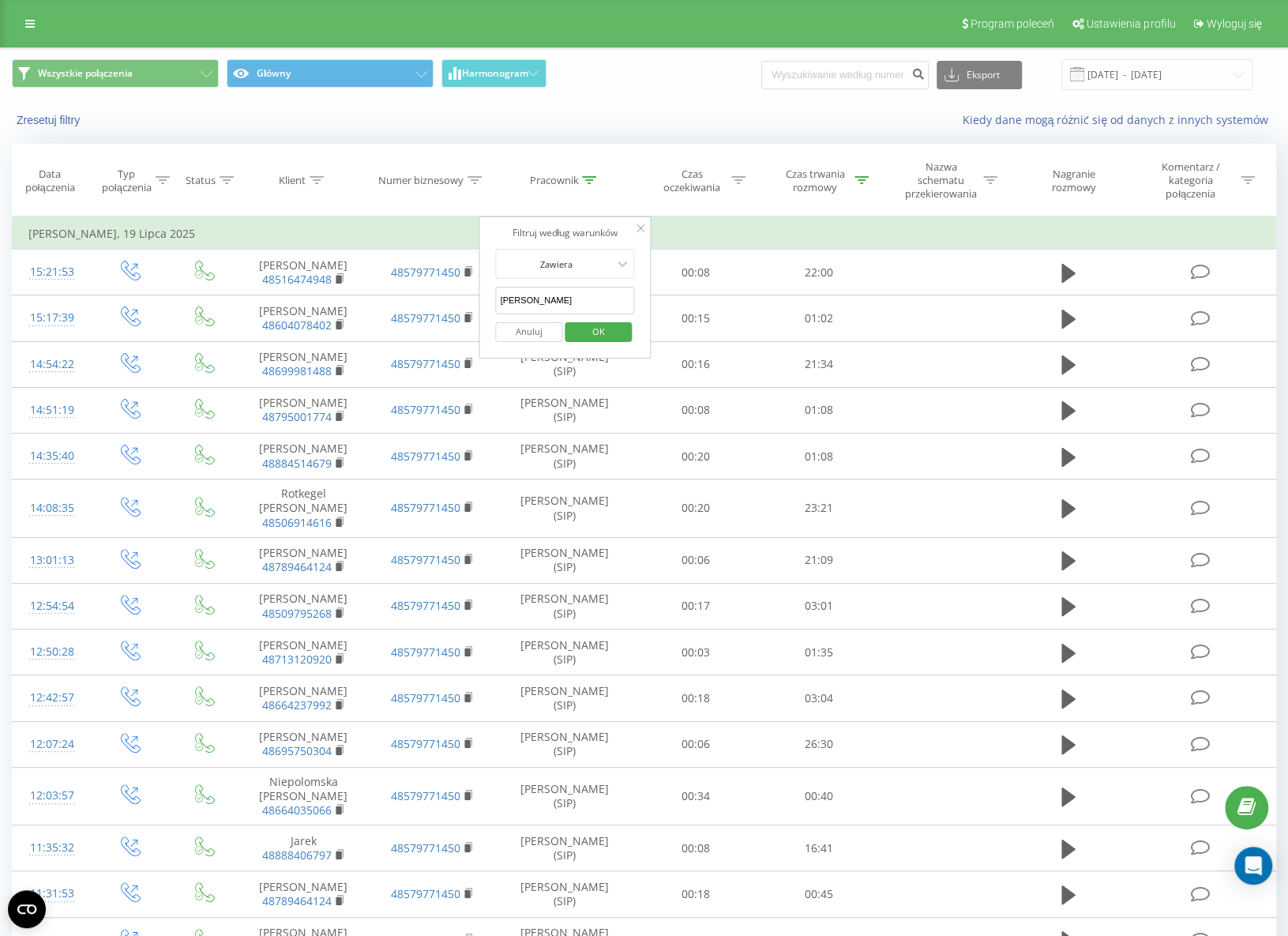 click on "[PERSON_NAME]" at bounding box center (565, 300) 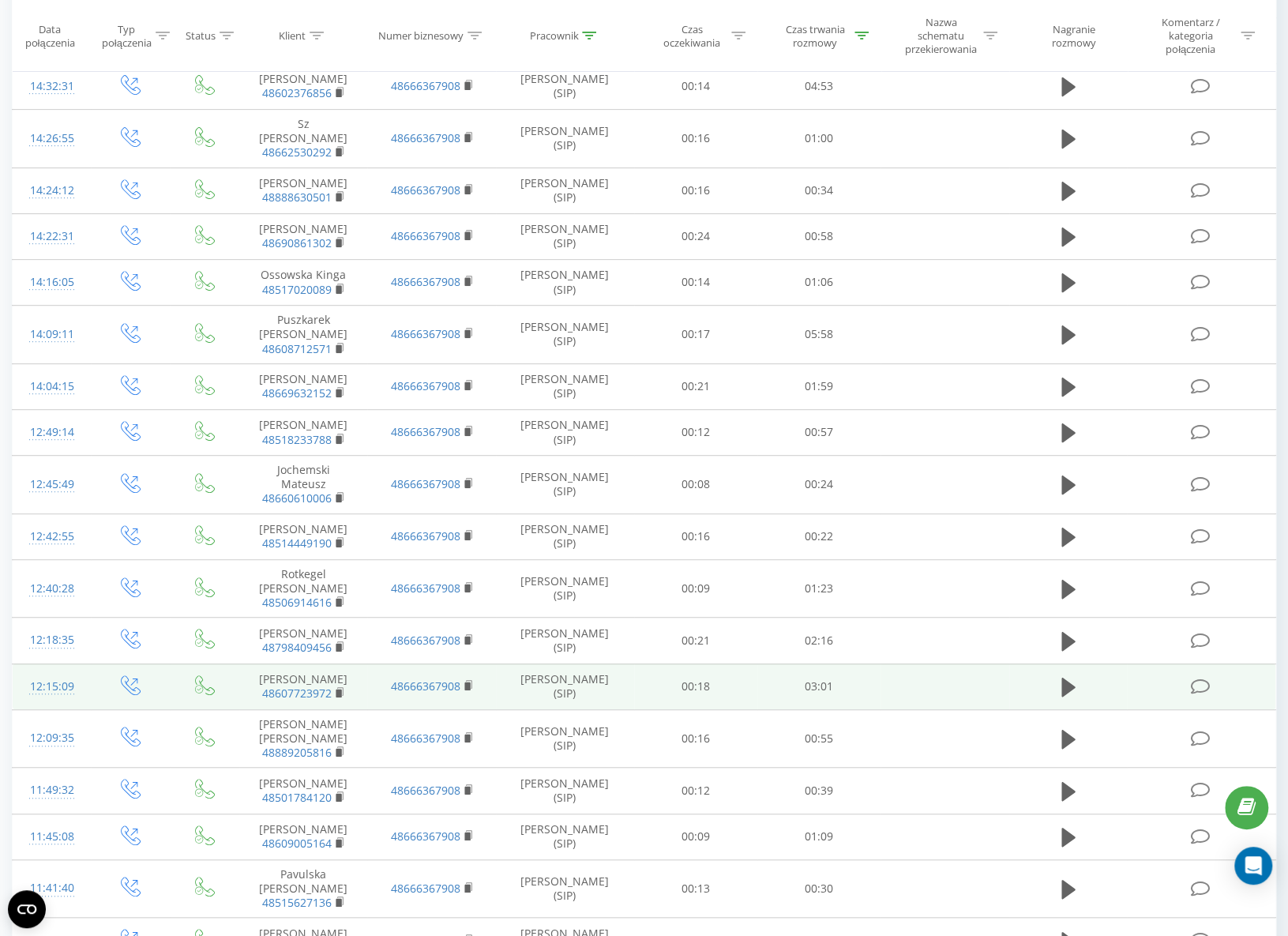 scroll, scrollTop: 0, scrollLeft: 0, axis: both 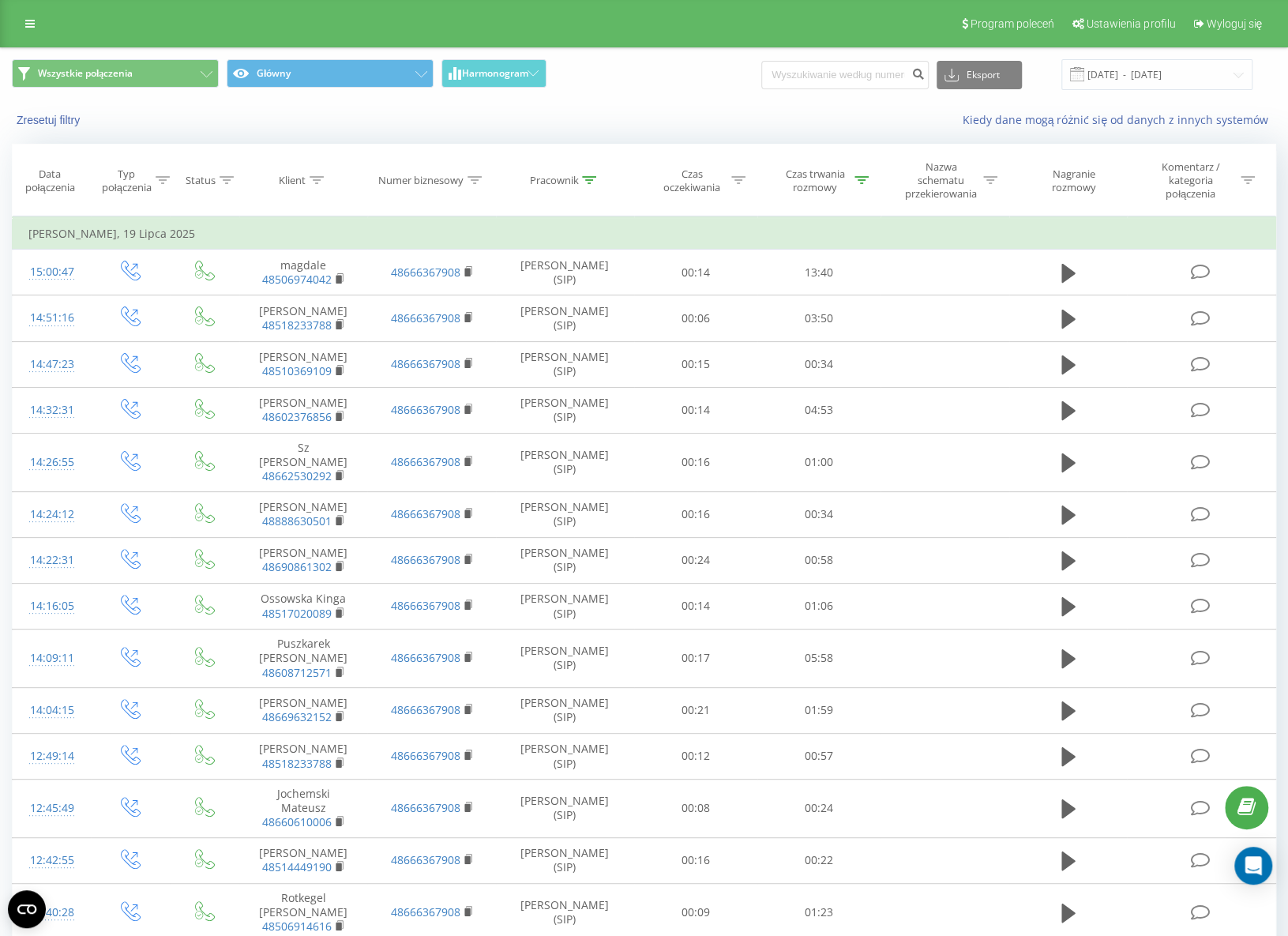 click 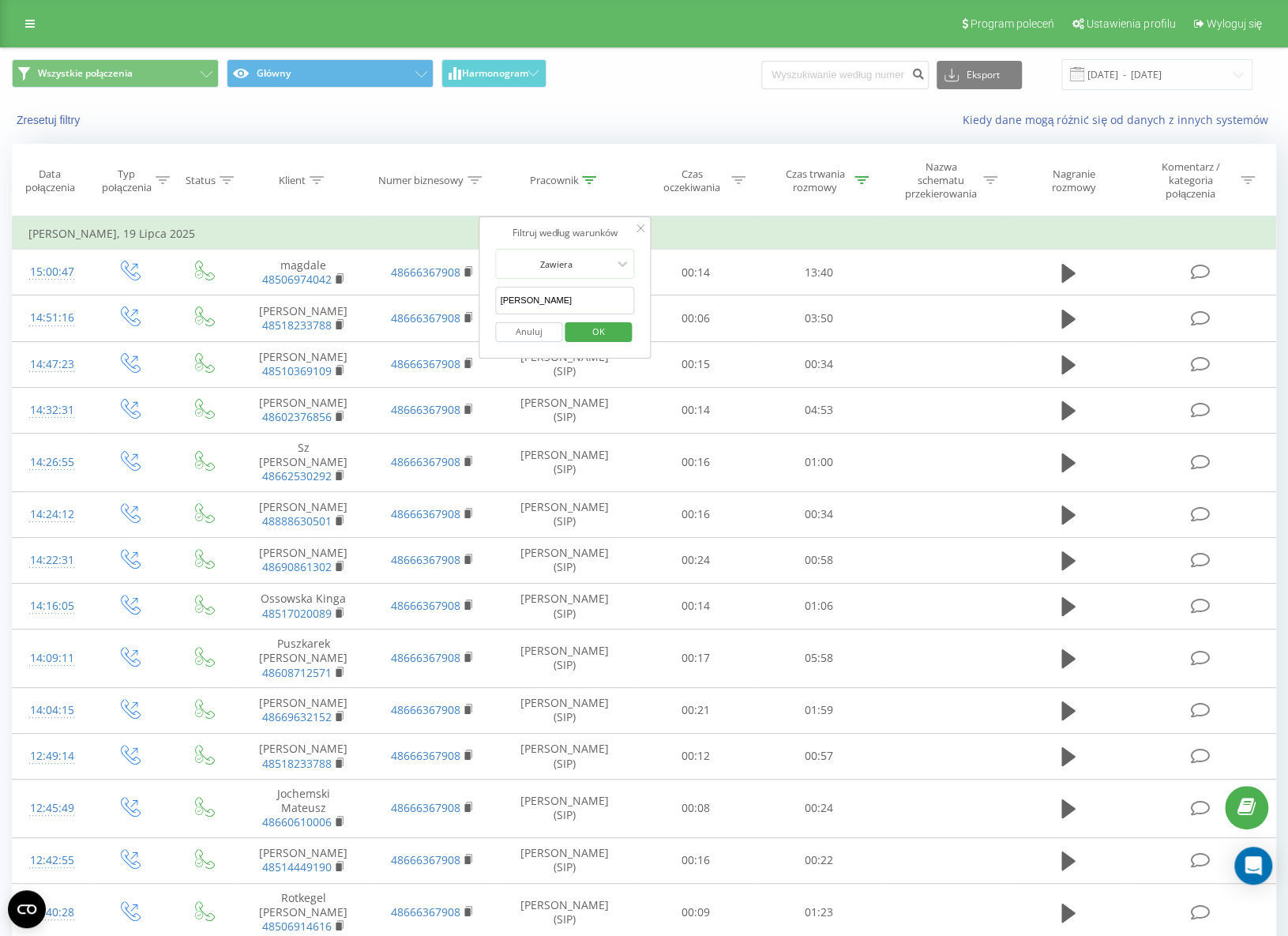 click on "[PERSON_NAME]" at bounding box center (565, 300) 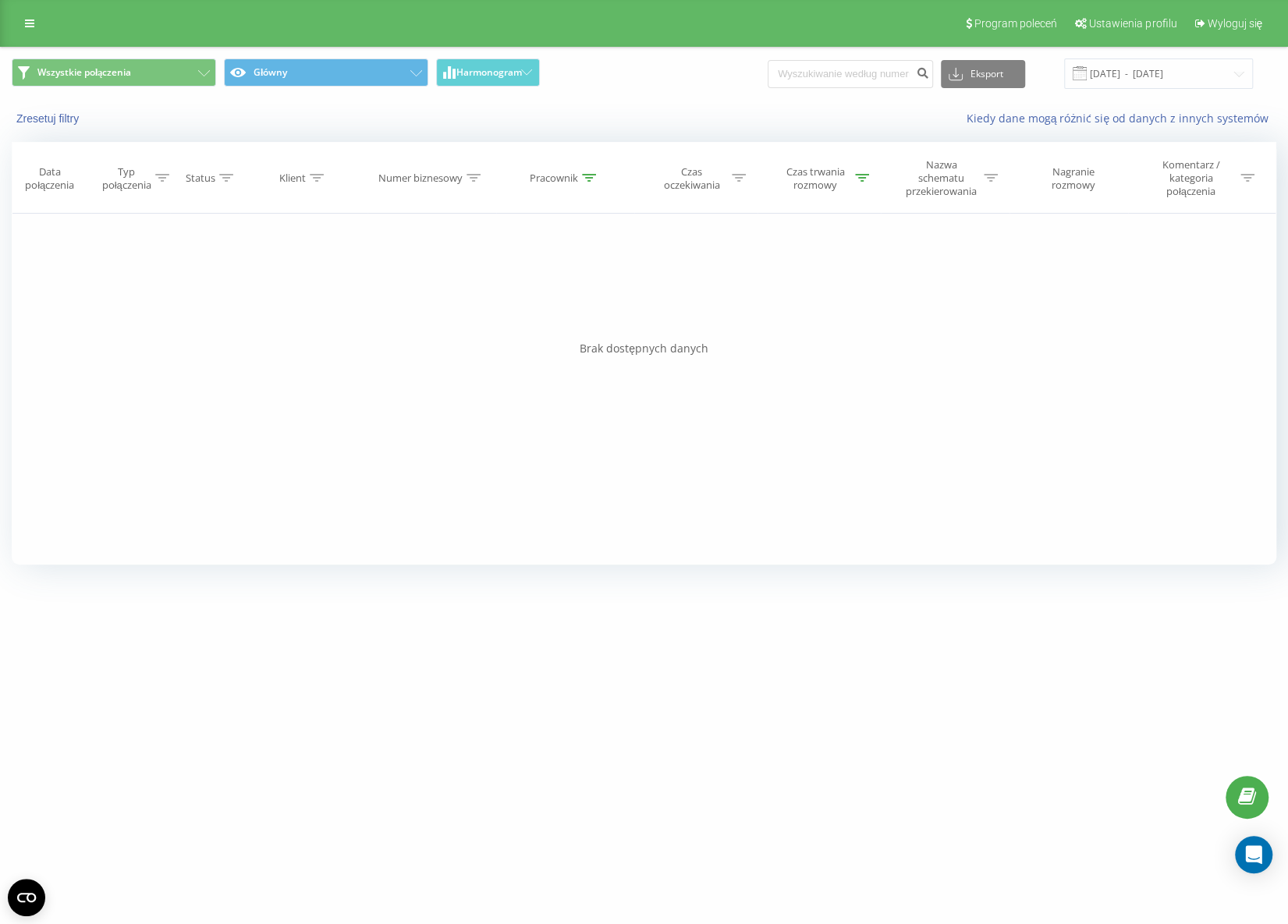 click on "Pracownik" at bounding box center [554, 178] 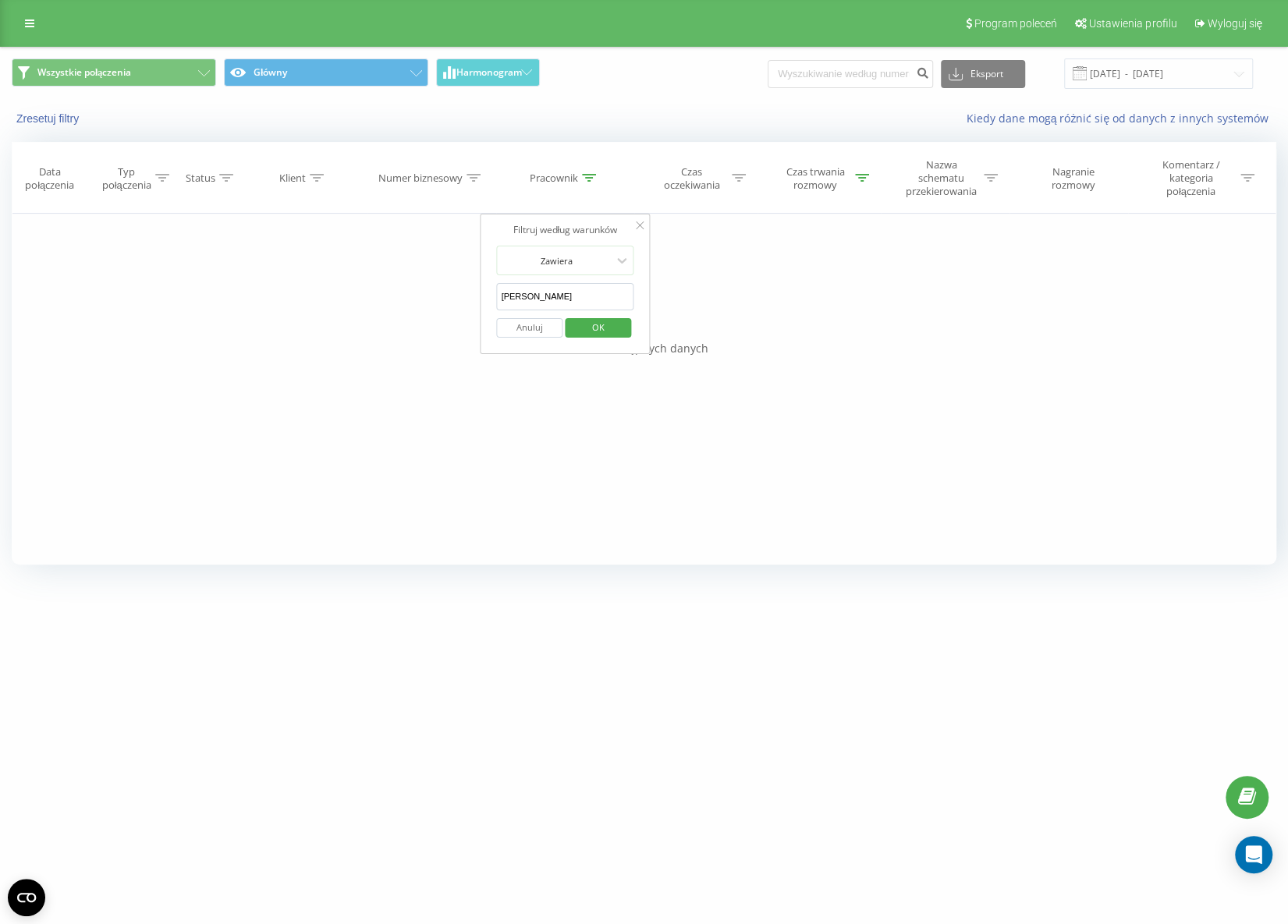 click on "[PERSON_NAME]" at bounding box center (566, 296) 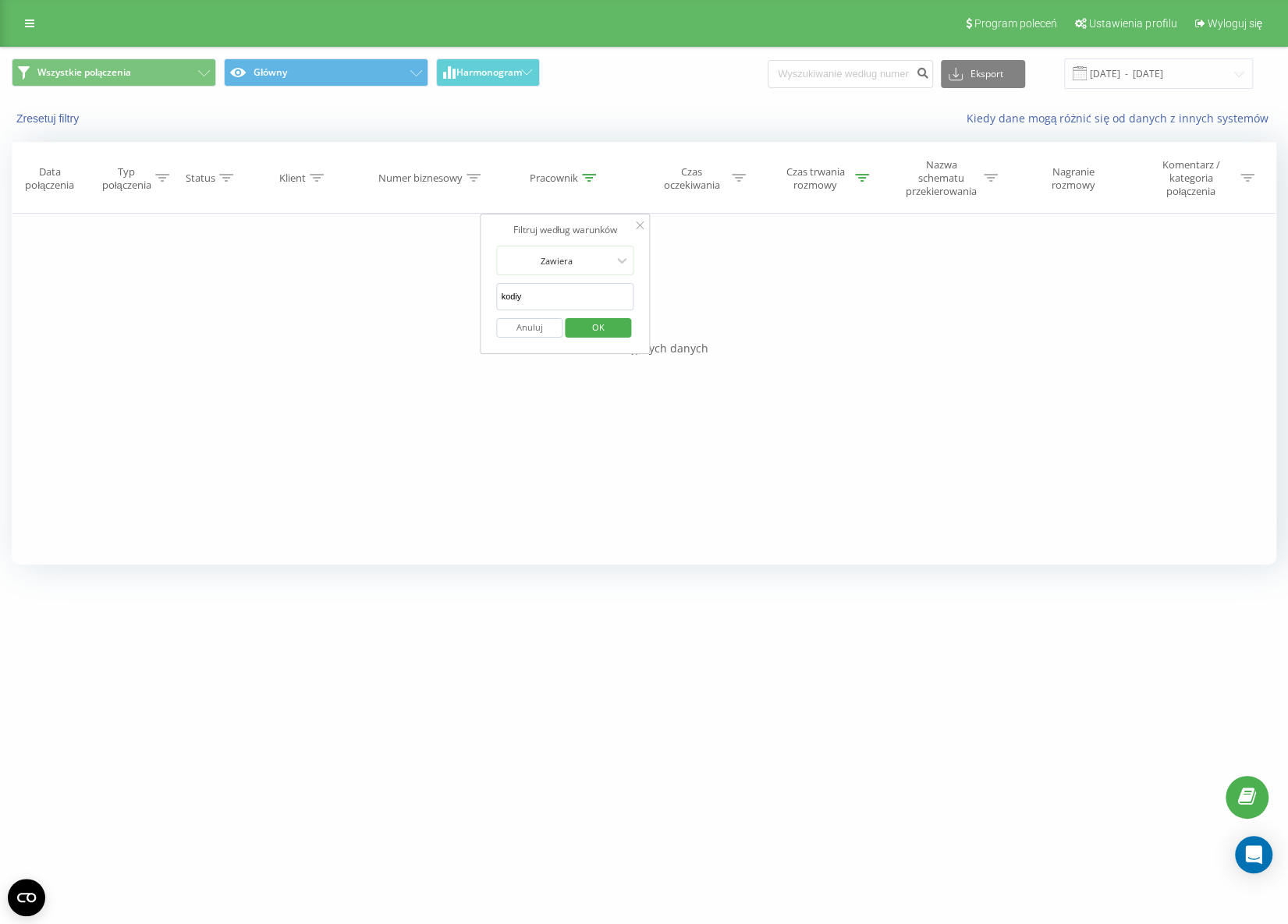 click on "OK" at bounding box center (598, 327) 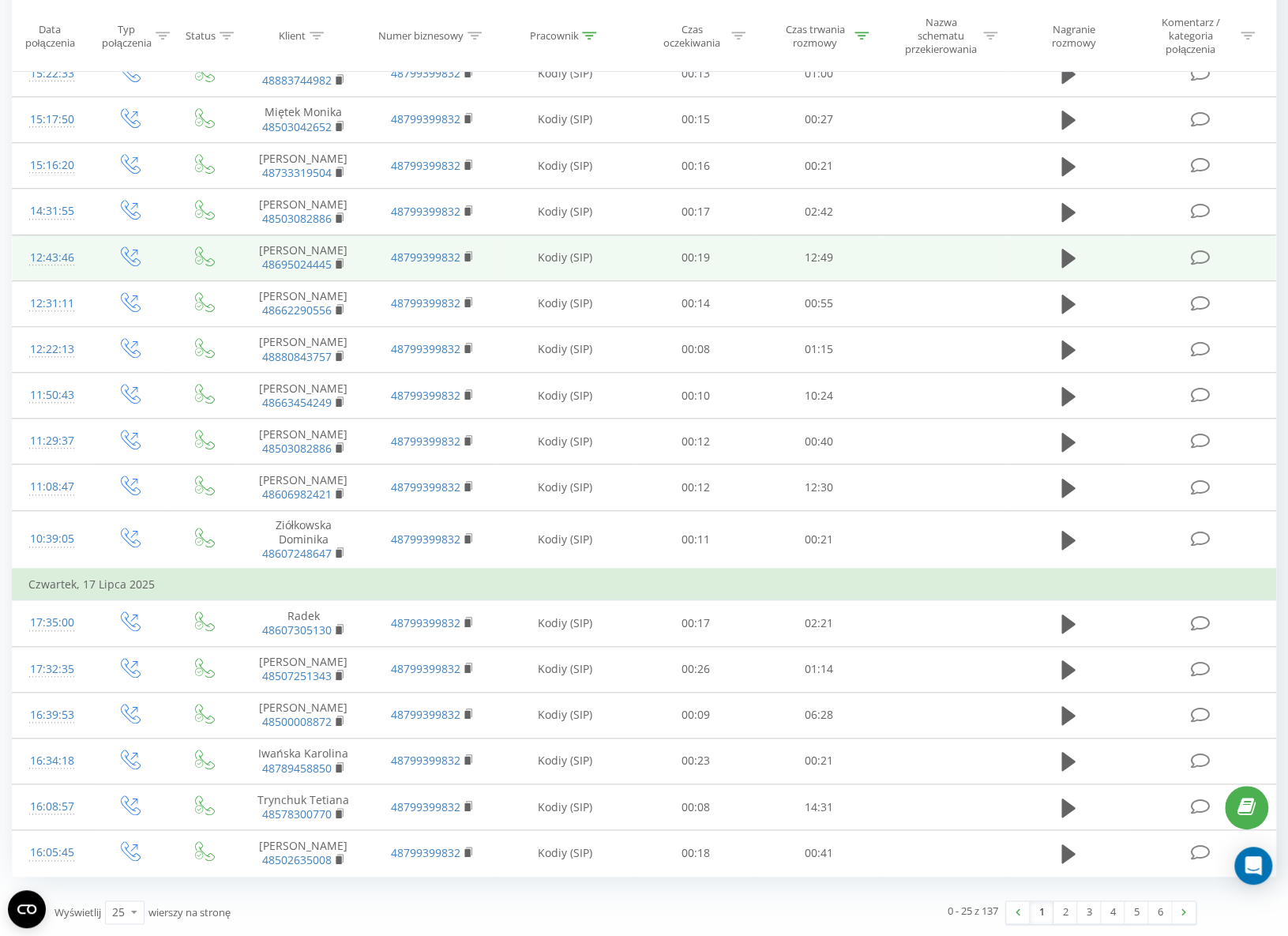 scroll, scrollTop: 0, scrollLeft: 0, axis: both 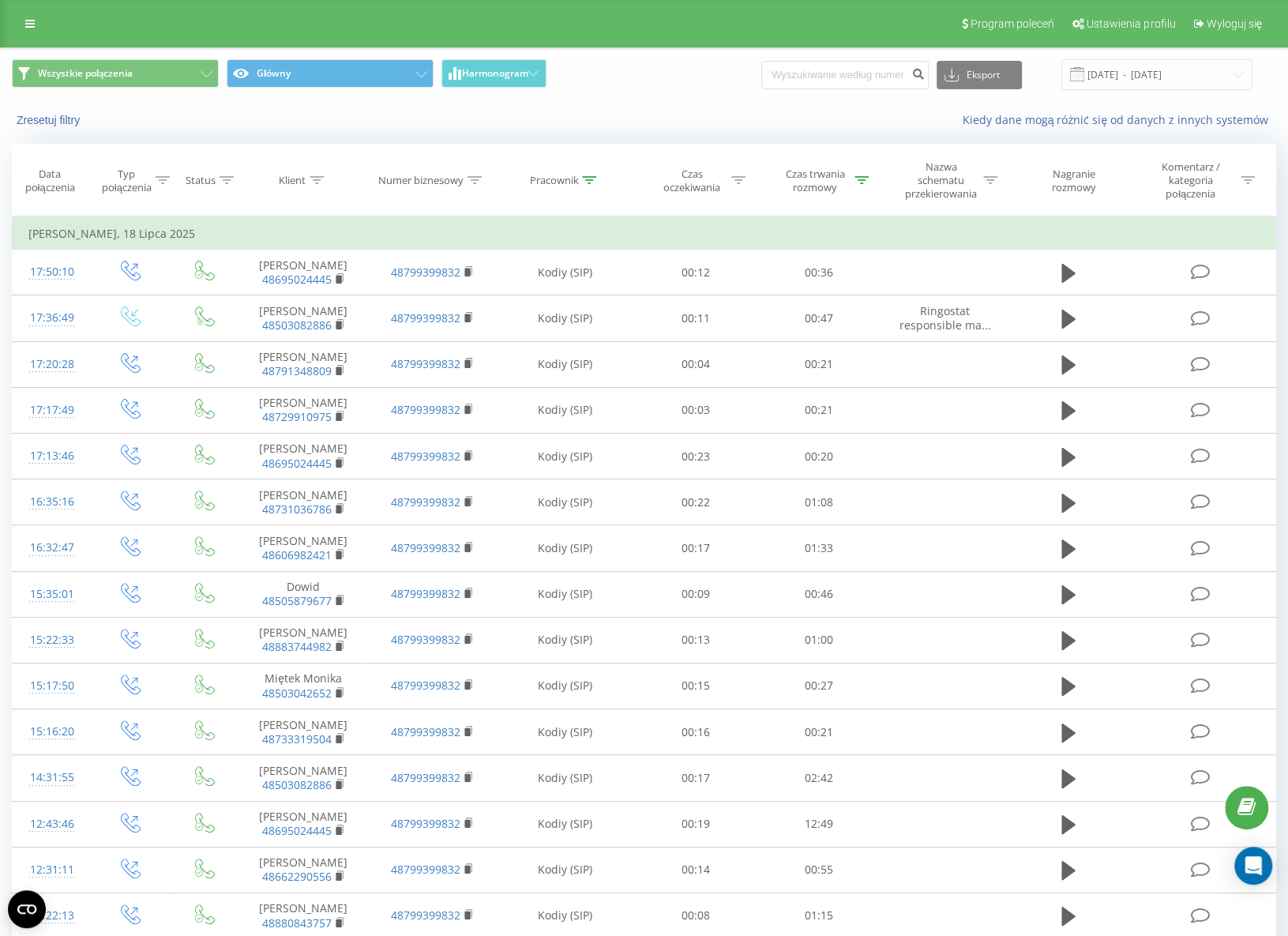 click 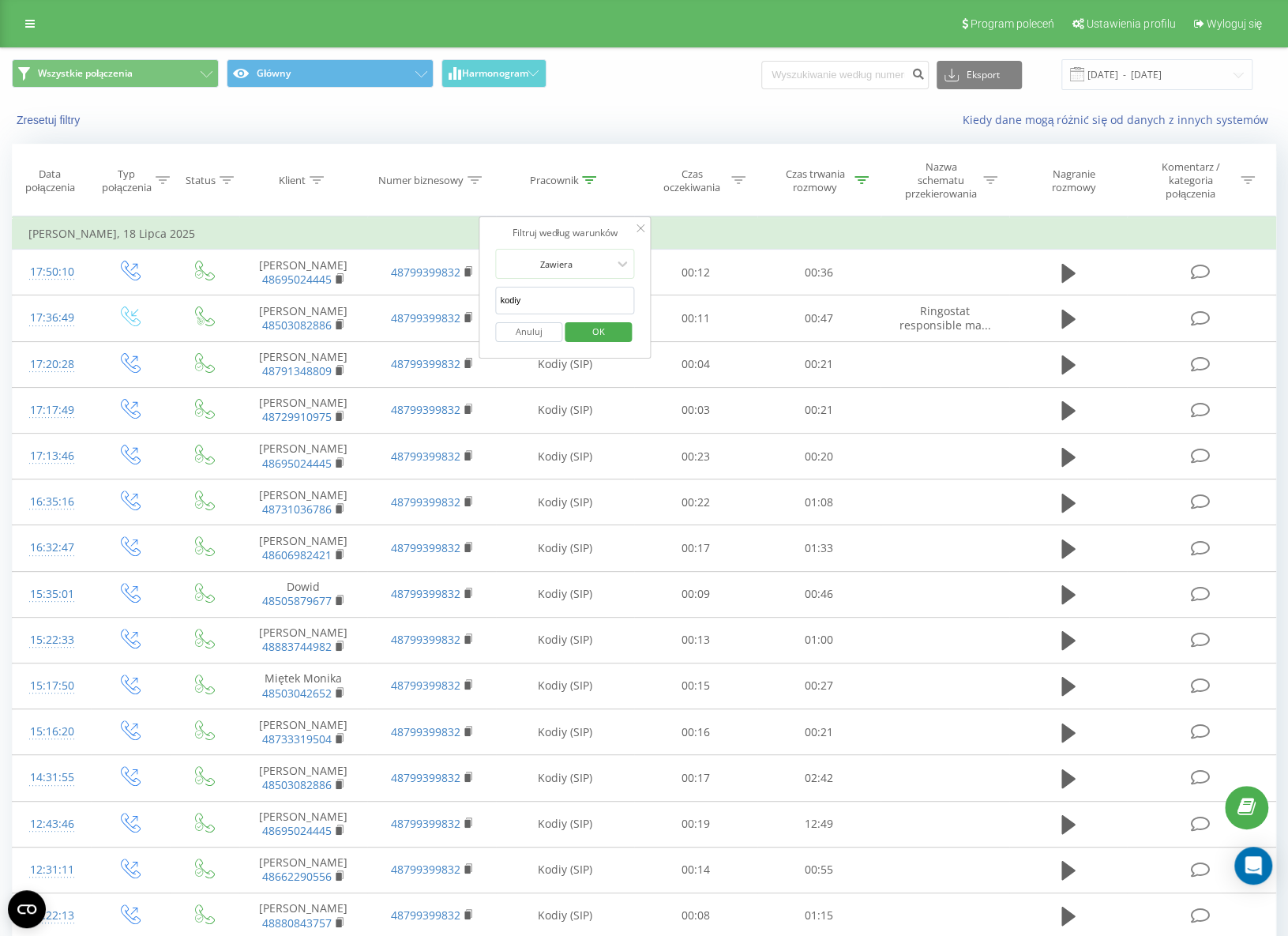 click on "kodiy" at bounding box center (565, 300) 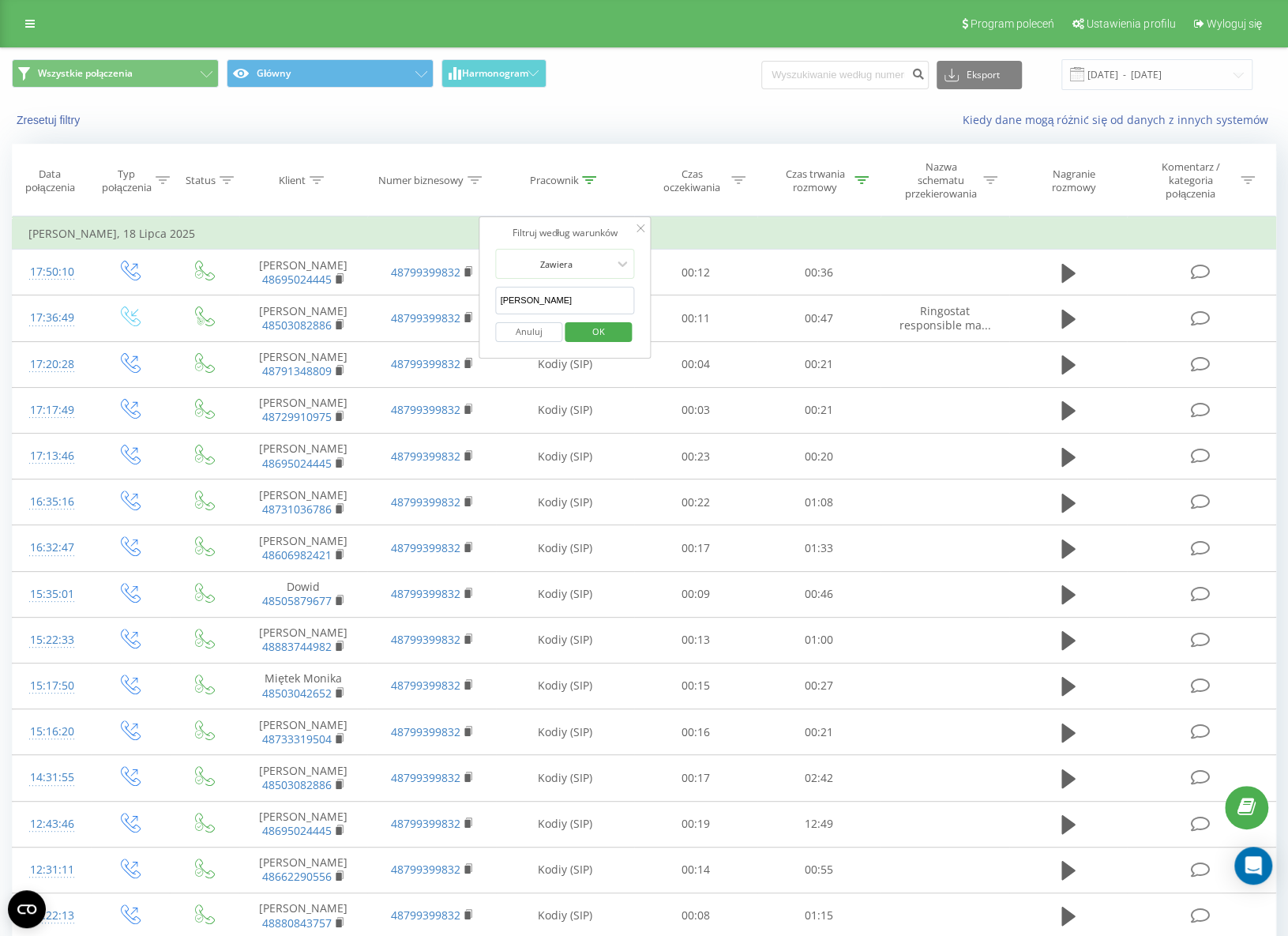 click on "OK" at bounding box center (598, 332) 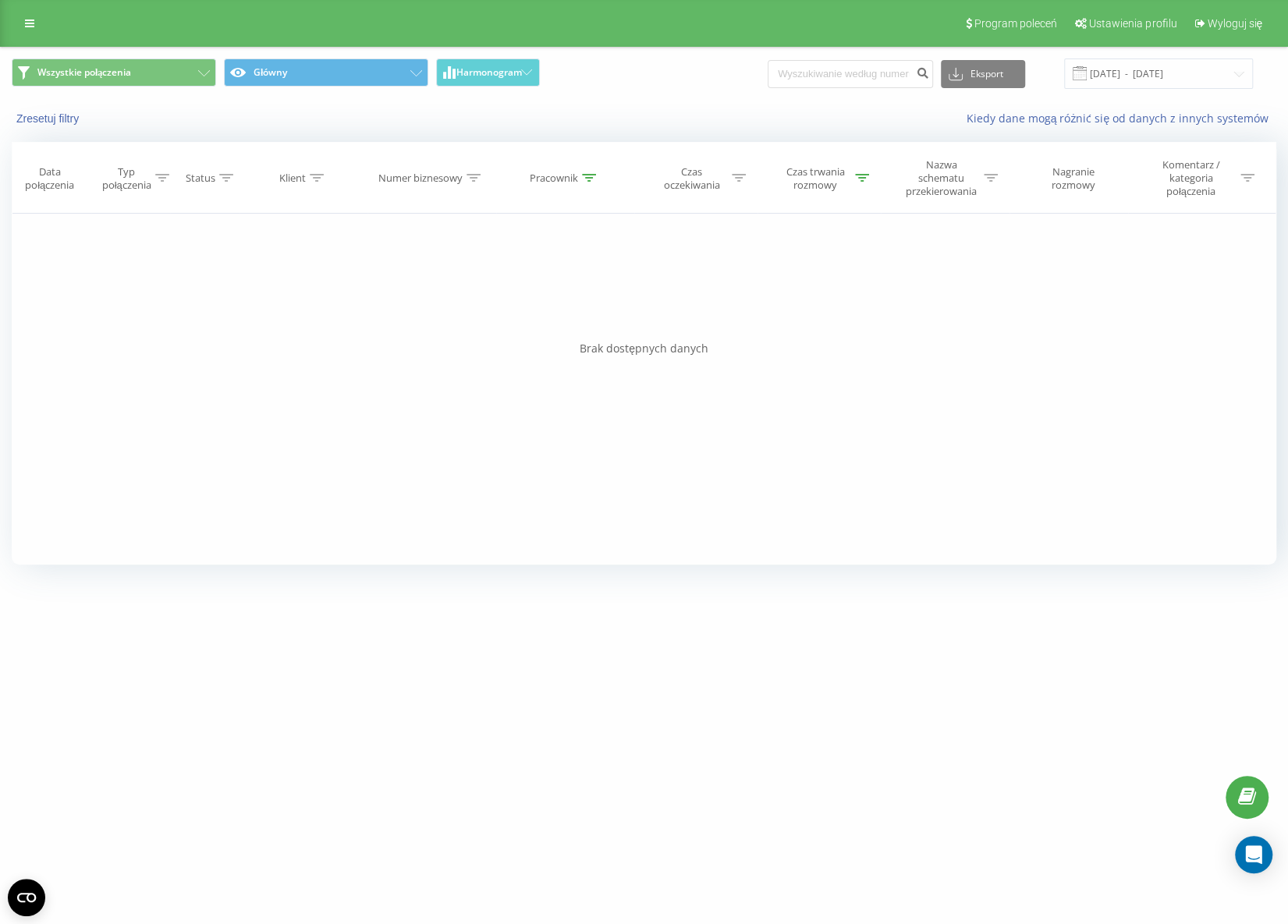 click 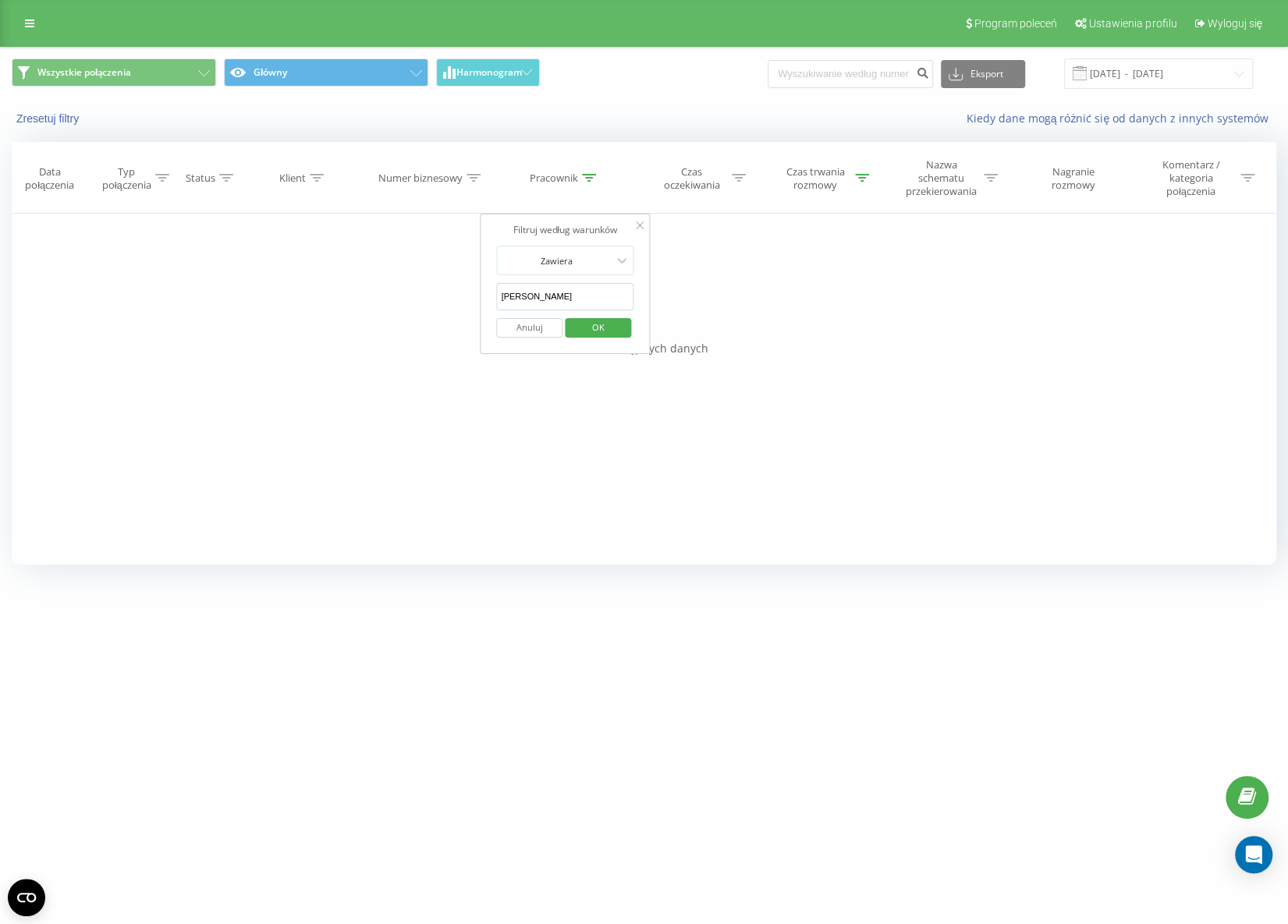 click on "[PERSON_NAME]" at bounding box center (566, 296) 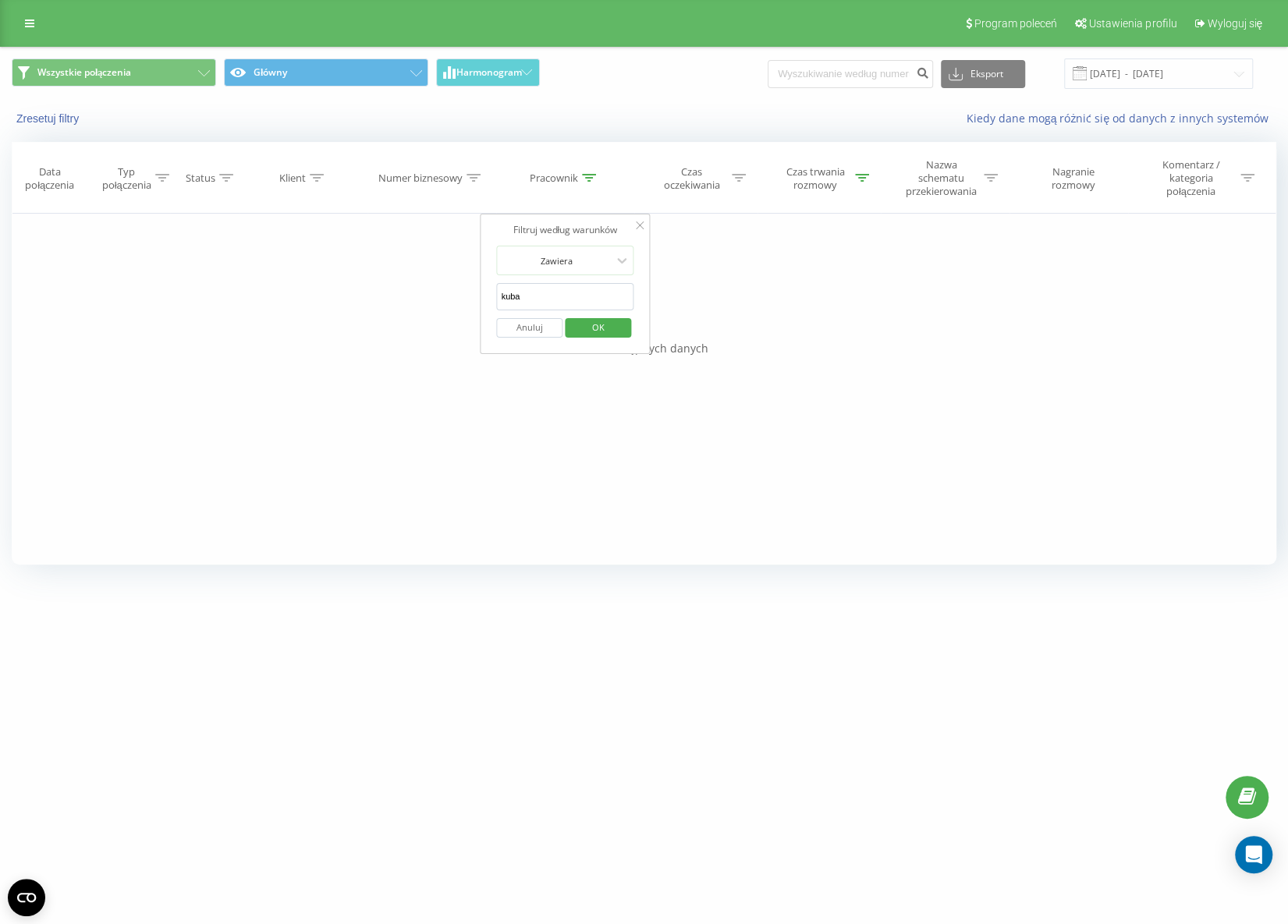 click on "OK" at bounding box center (598, 327) 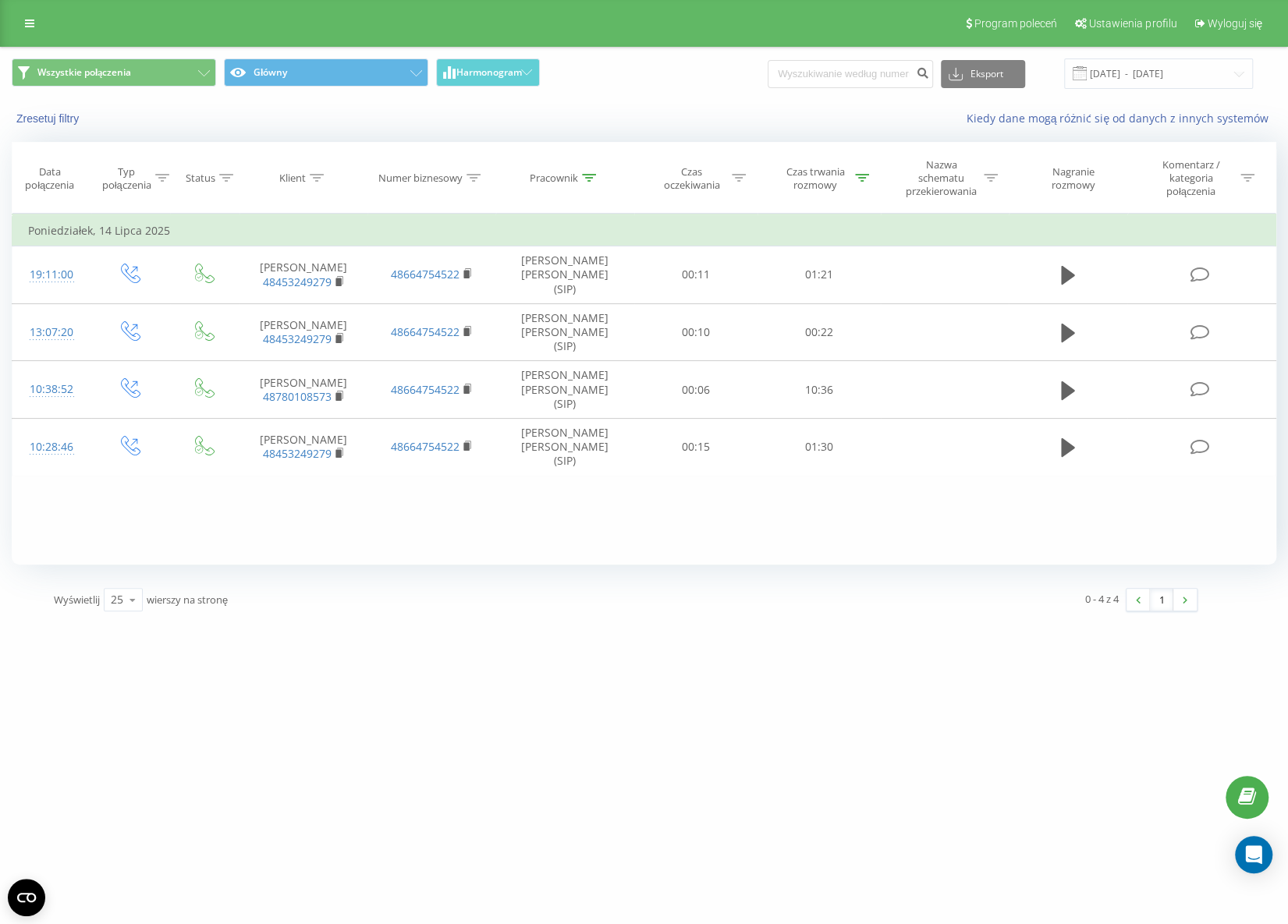 click on "Pracownik" at bounding box center (554, 178) 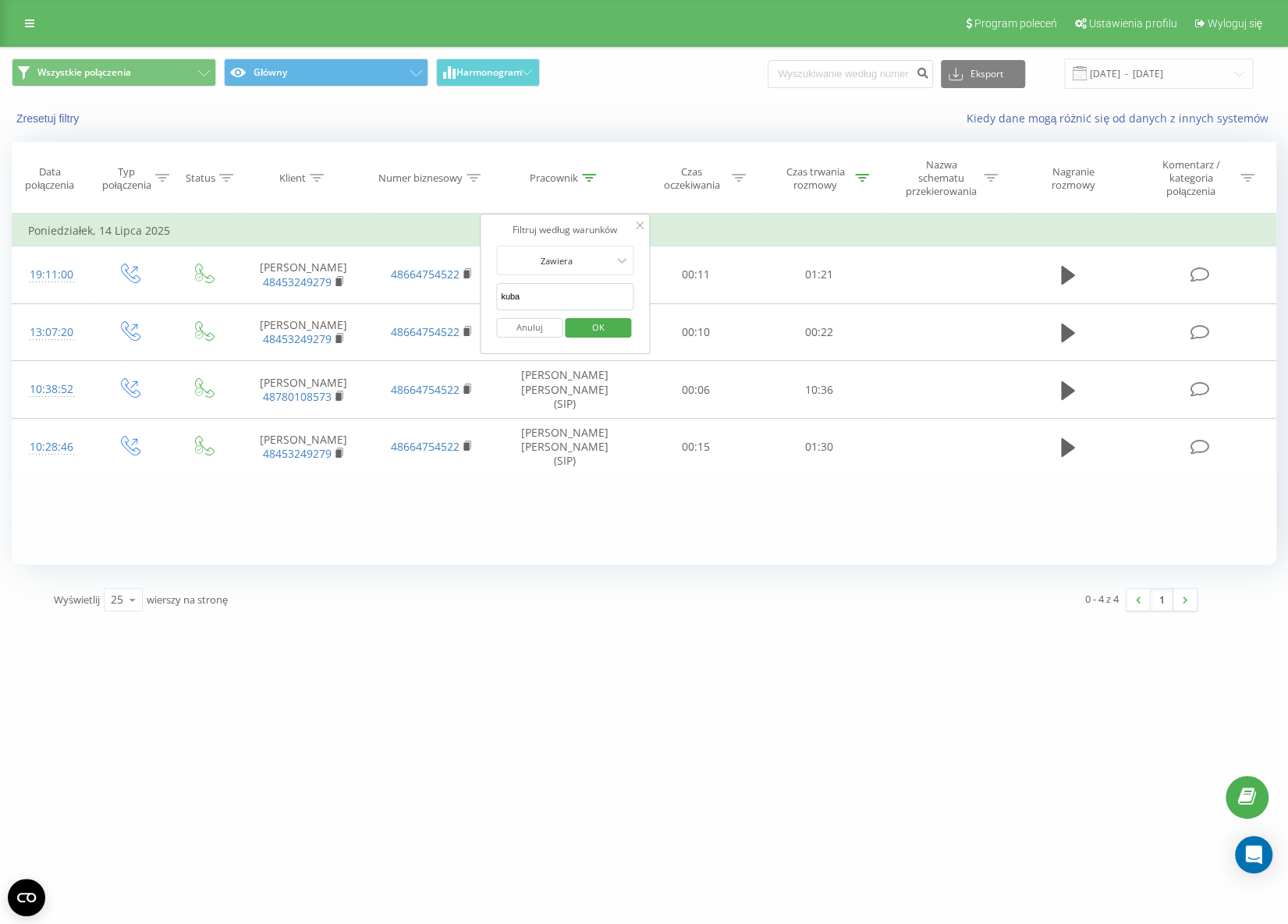 click on "kuba" at bounding box center (565, 296) 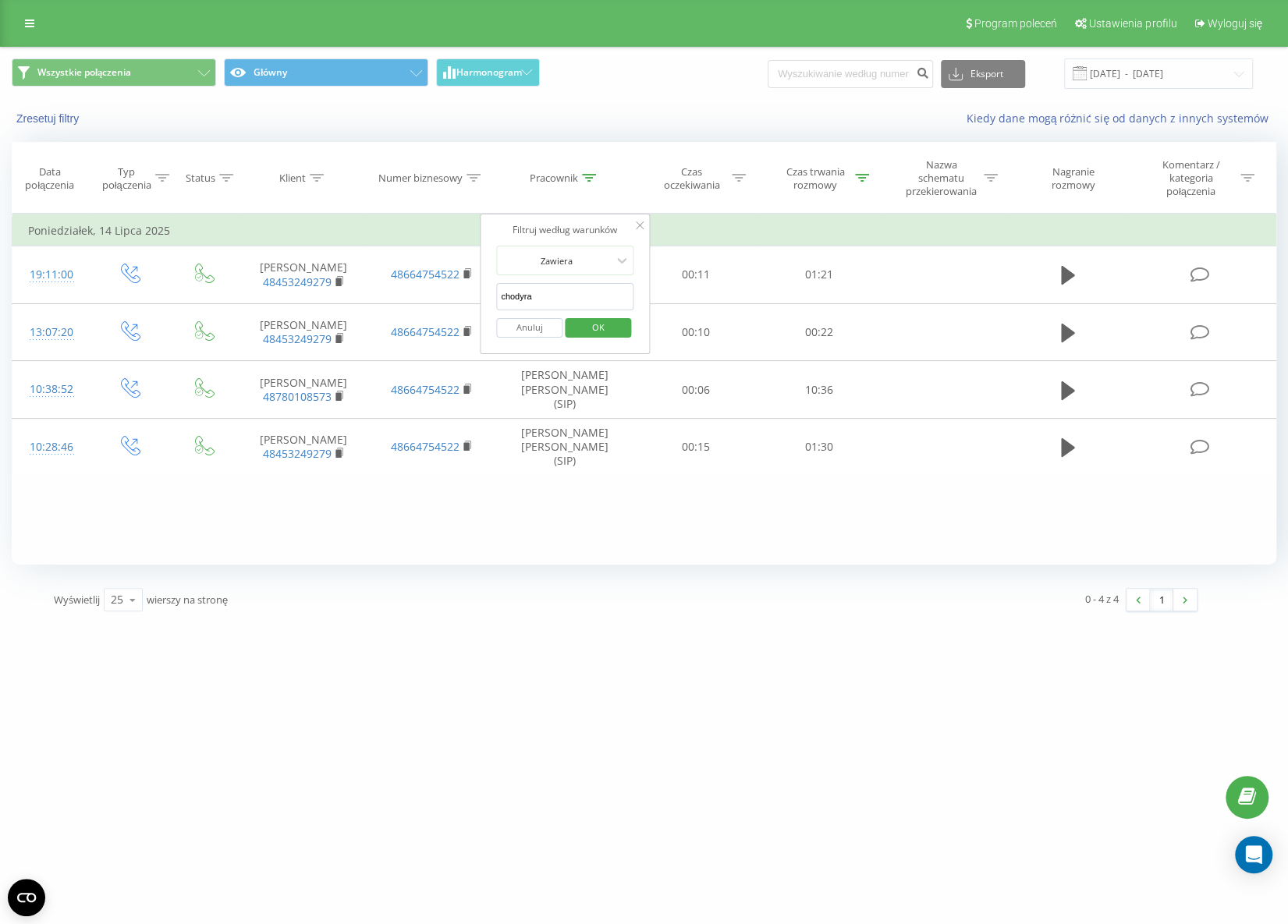 click on "OK" at bounding box center [598, 327] 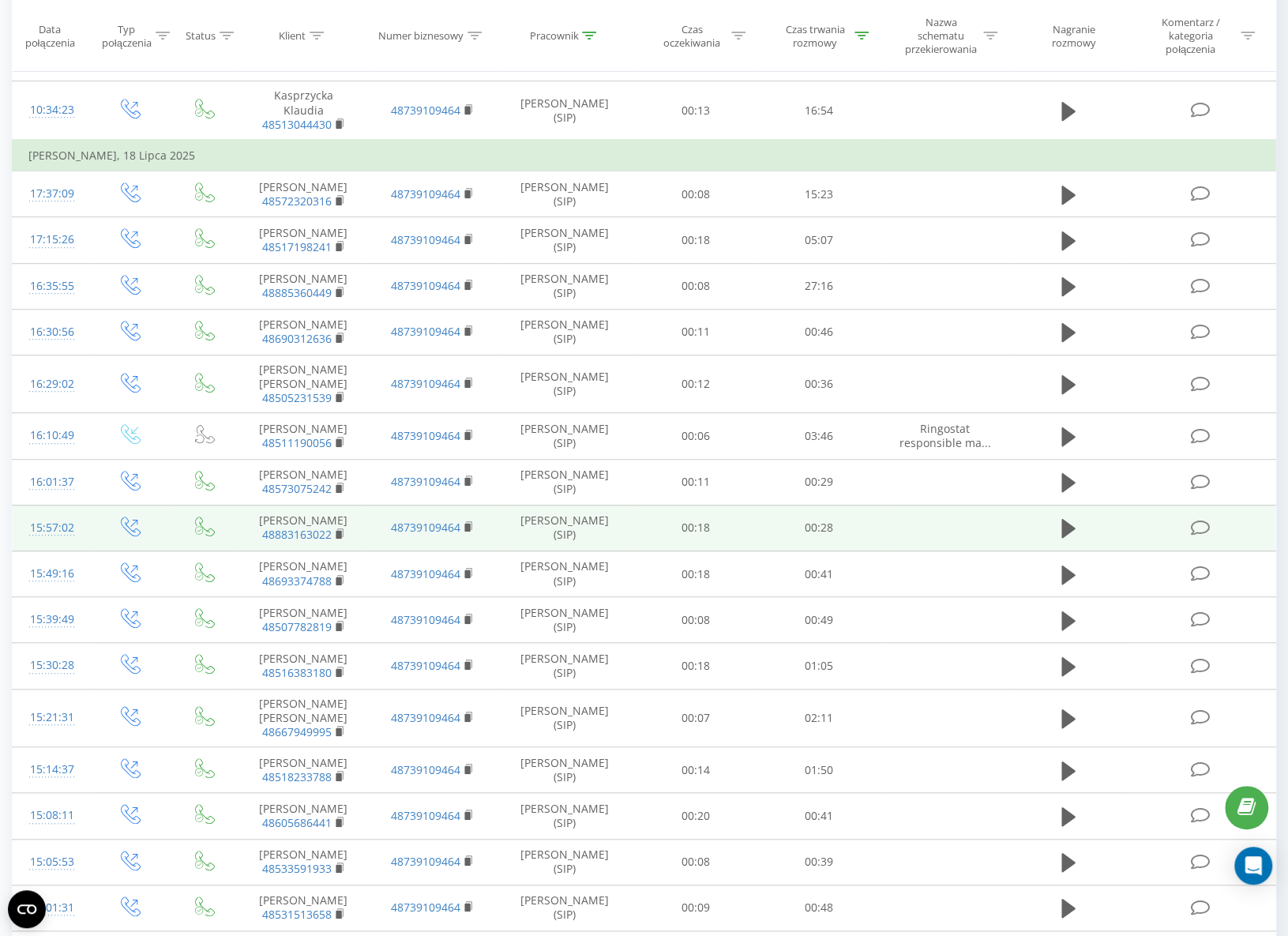 scroll, scrollTop: 594, scrollLeft: 0, axis: vertical 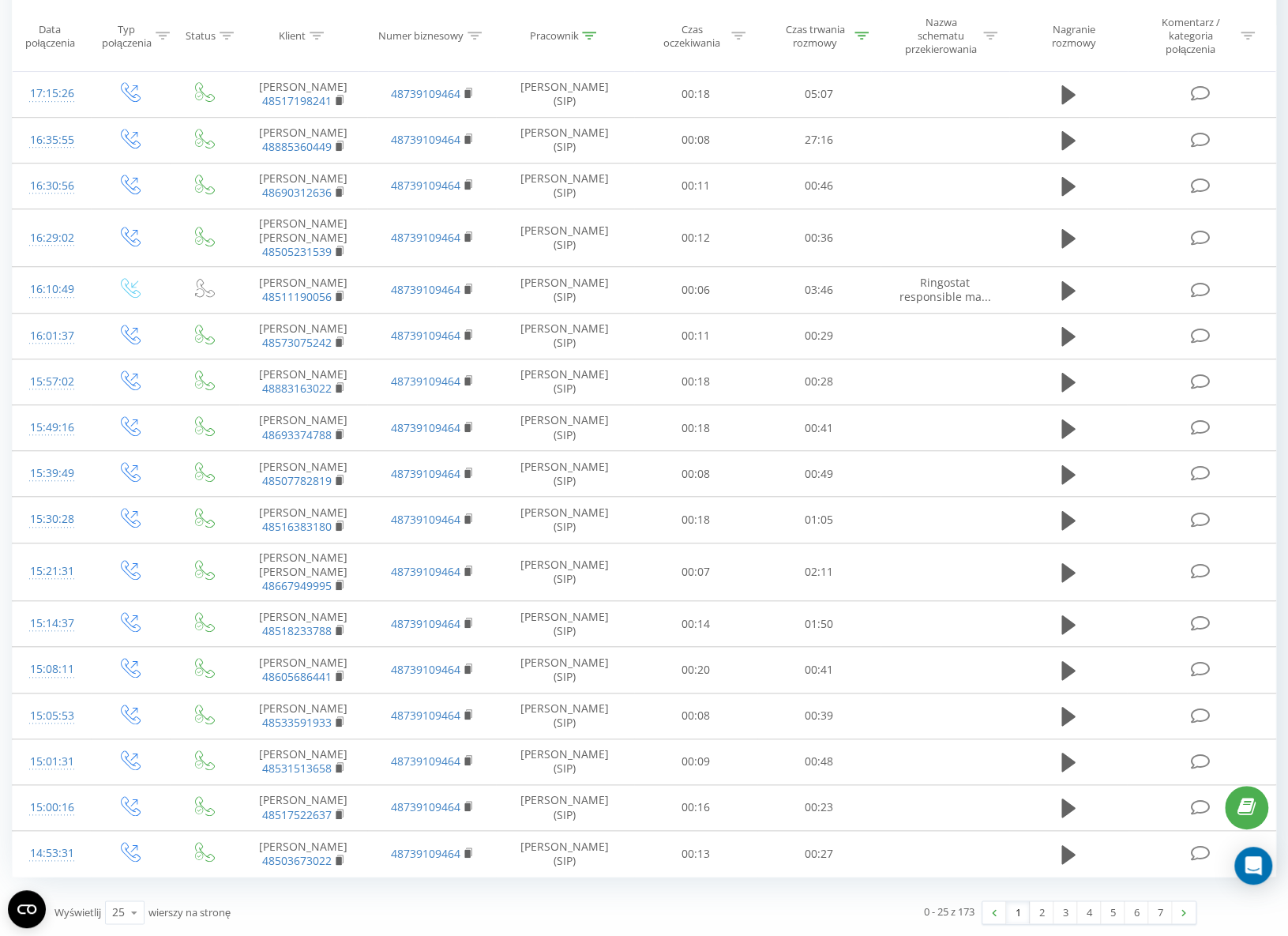 click 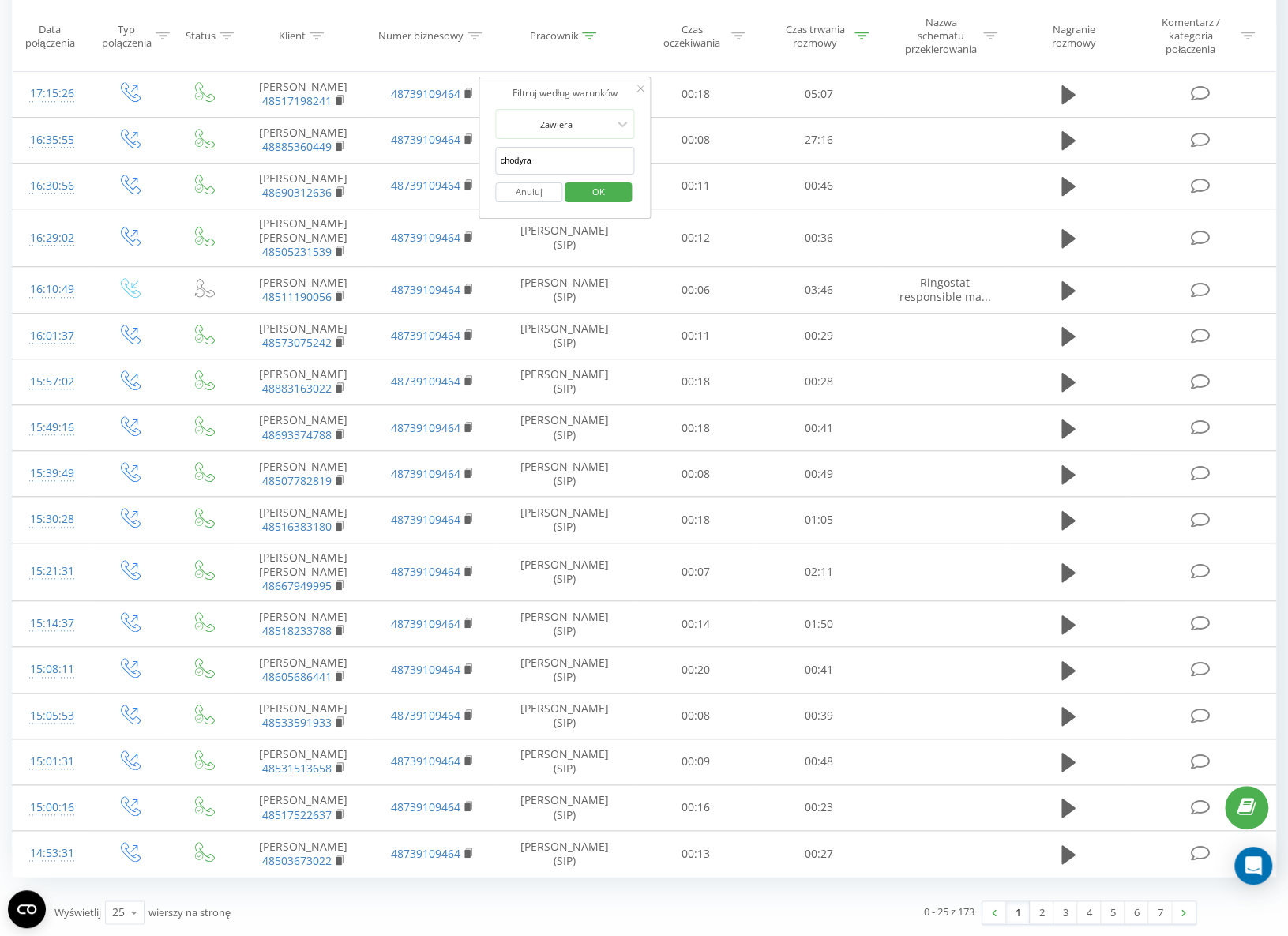 click on "chodyra" at bounding box center [565, 160] 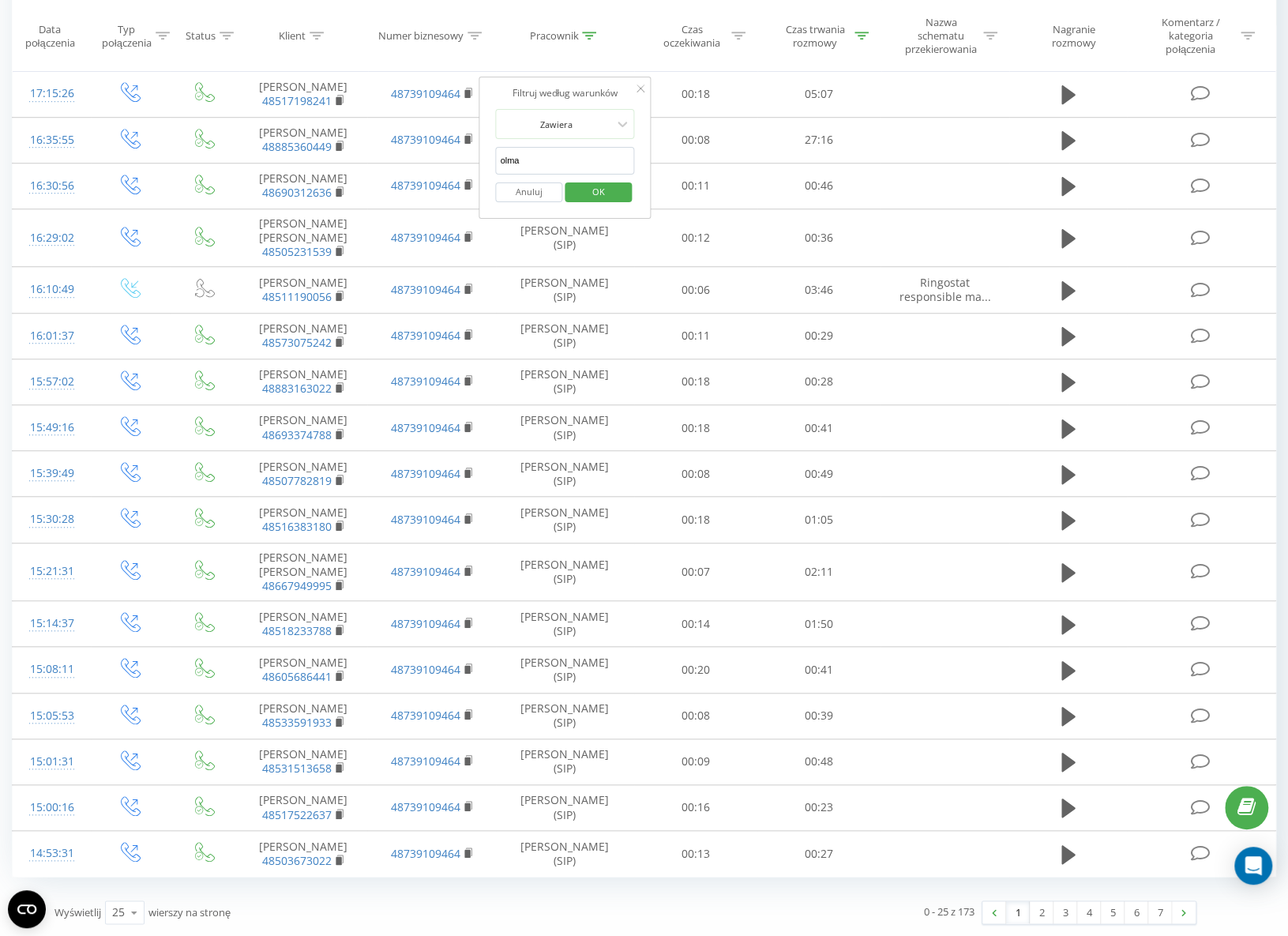 click on "OK" at bounding box center (598, 192) 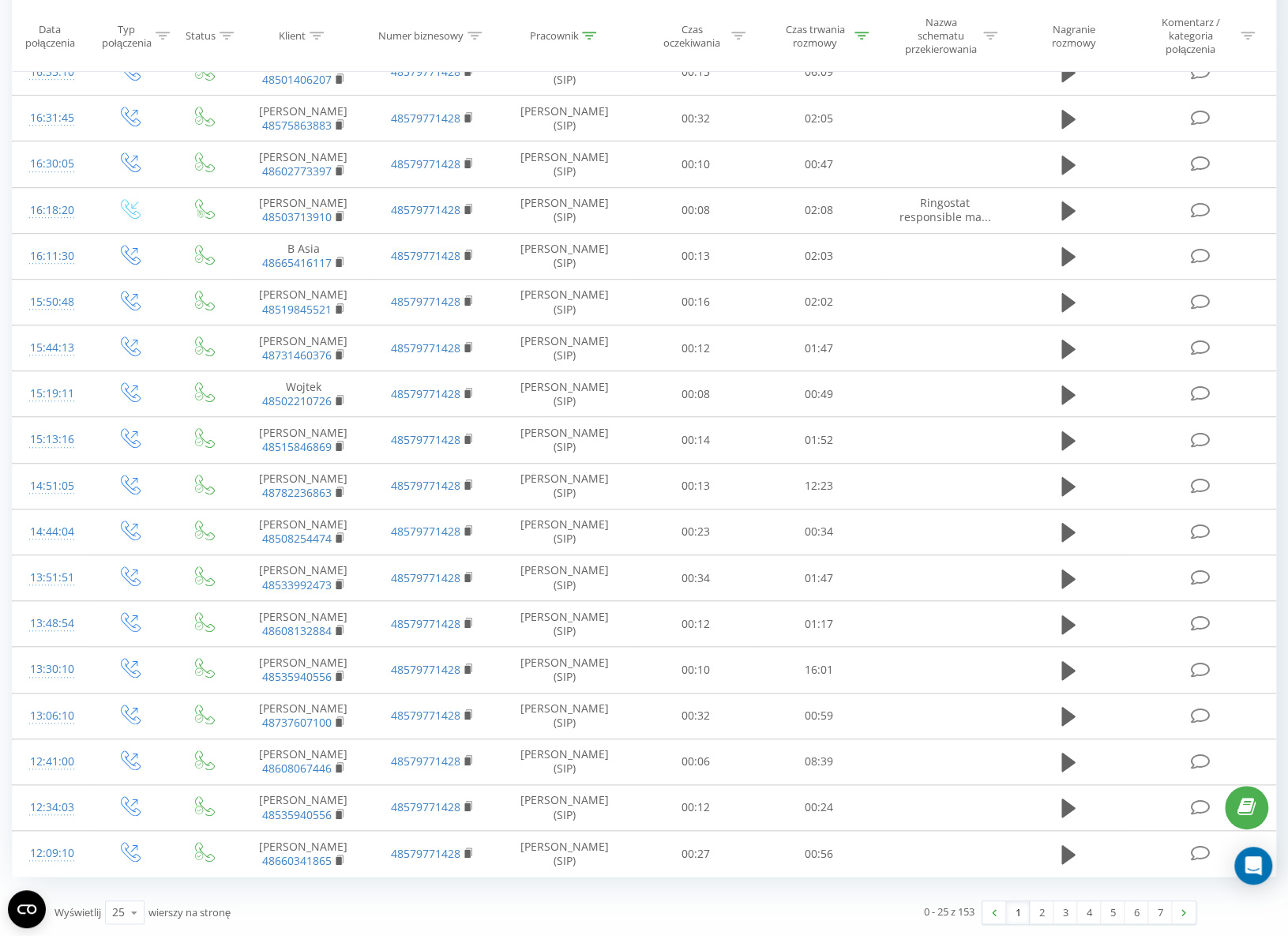 scroll, scrollTop: 539, scrollLeft: 0, axis: vertical 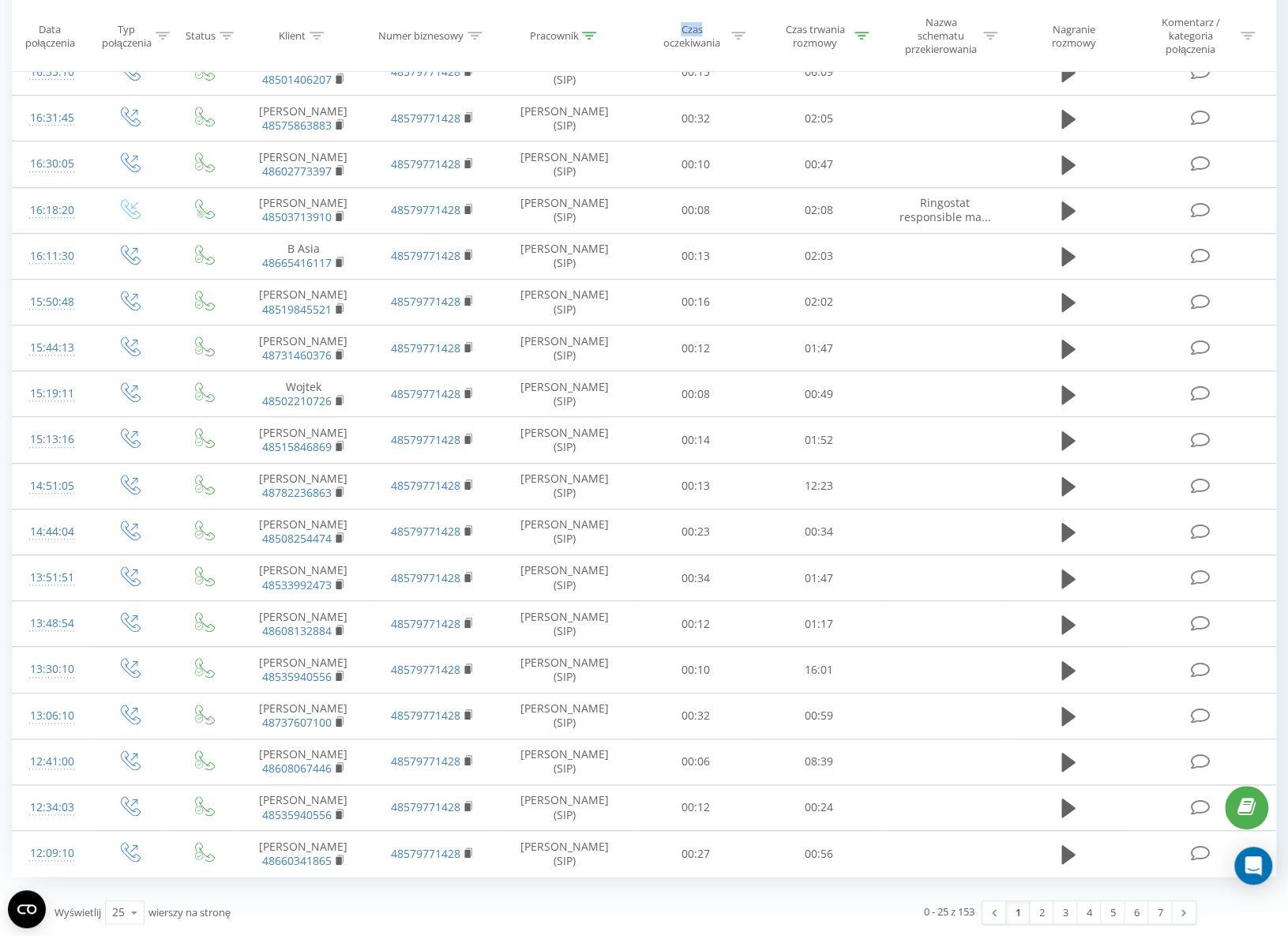 click 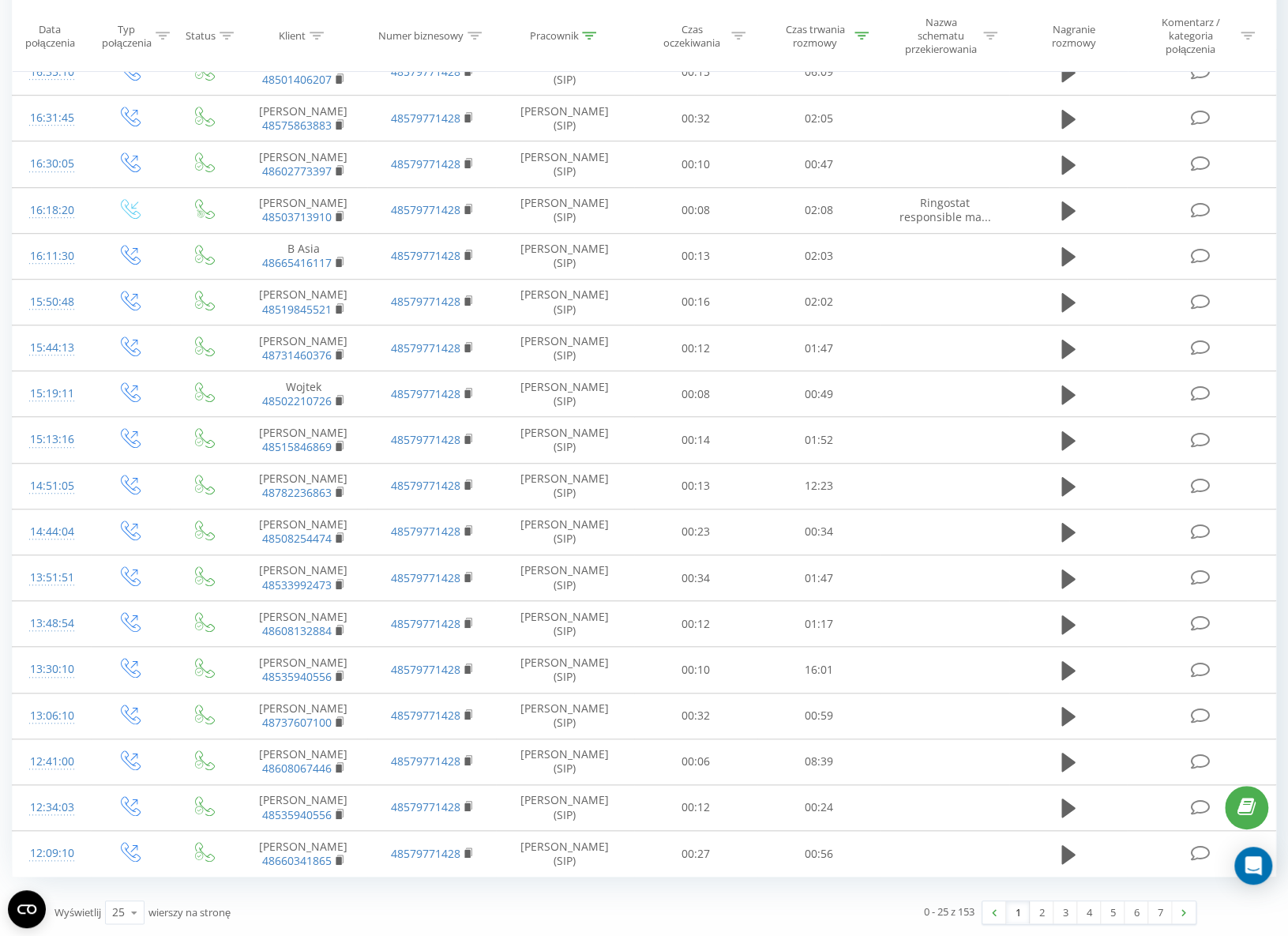 click 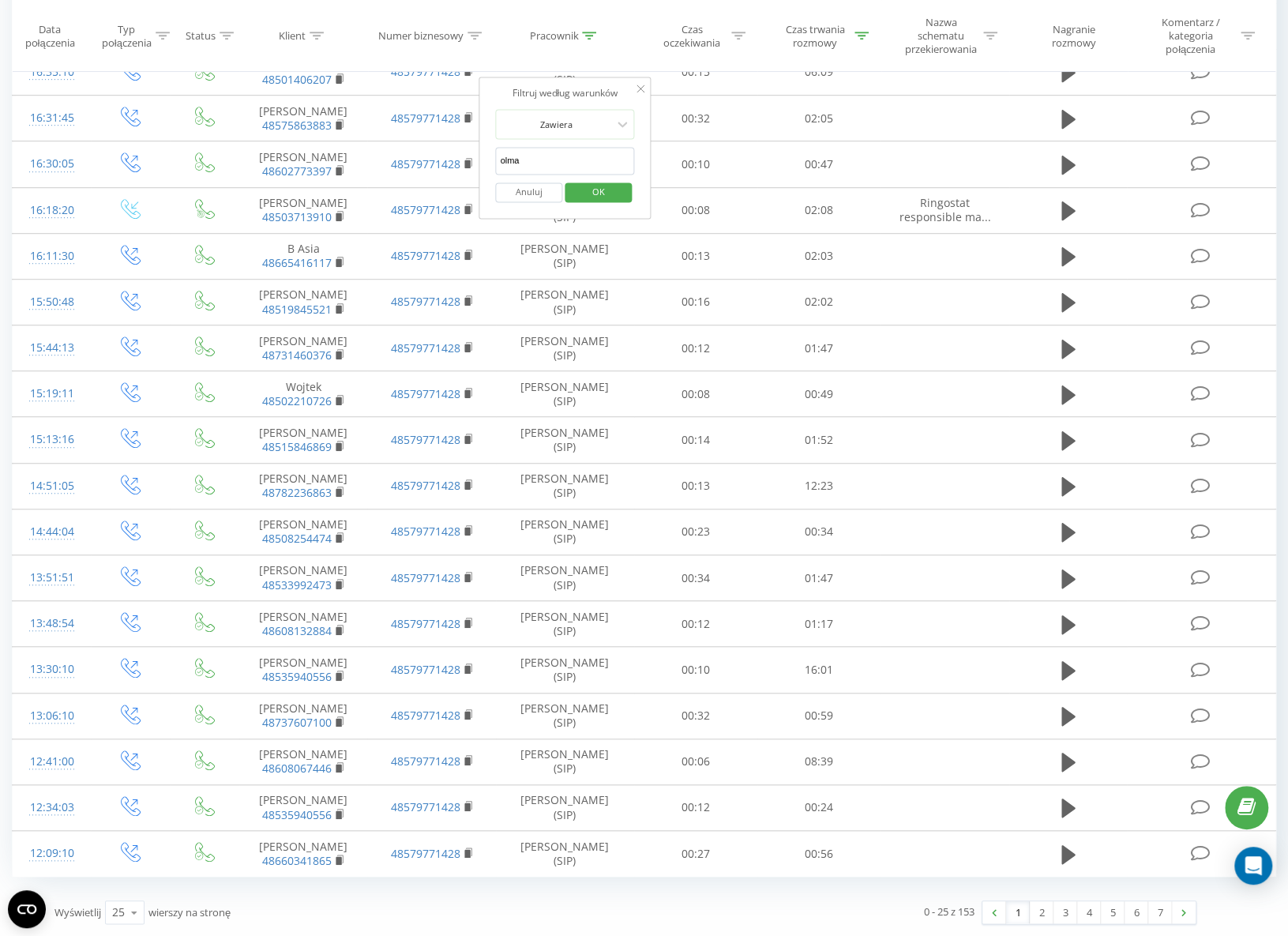 click on "olma" at bounding box center (565, 160) 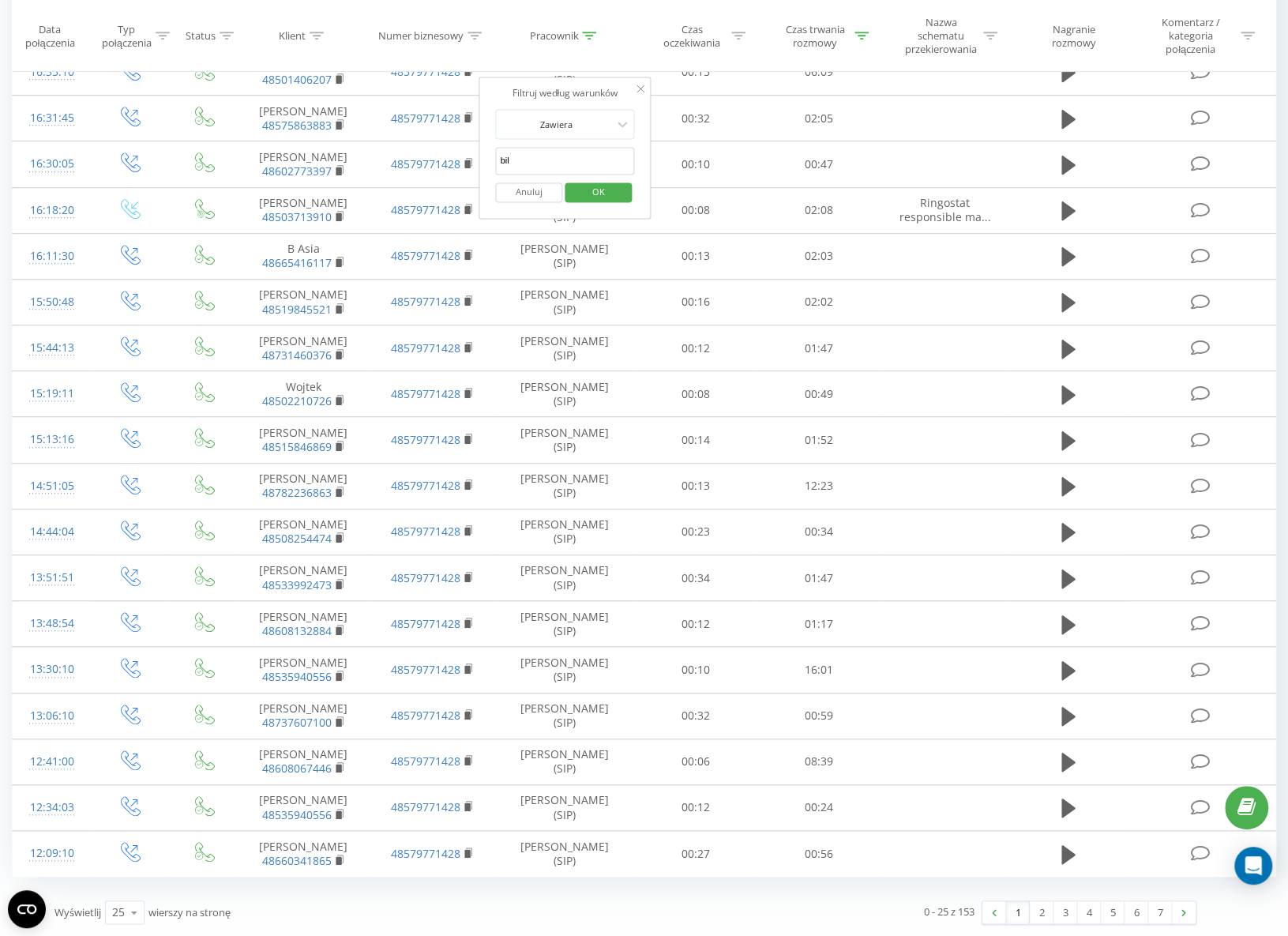 click on "OK" at bounding box center (598, 192) 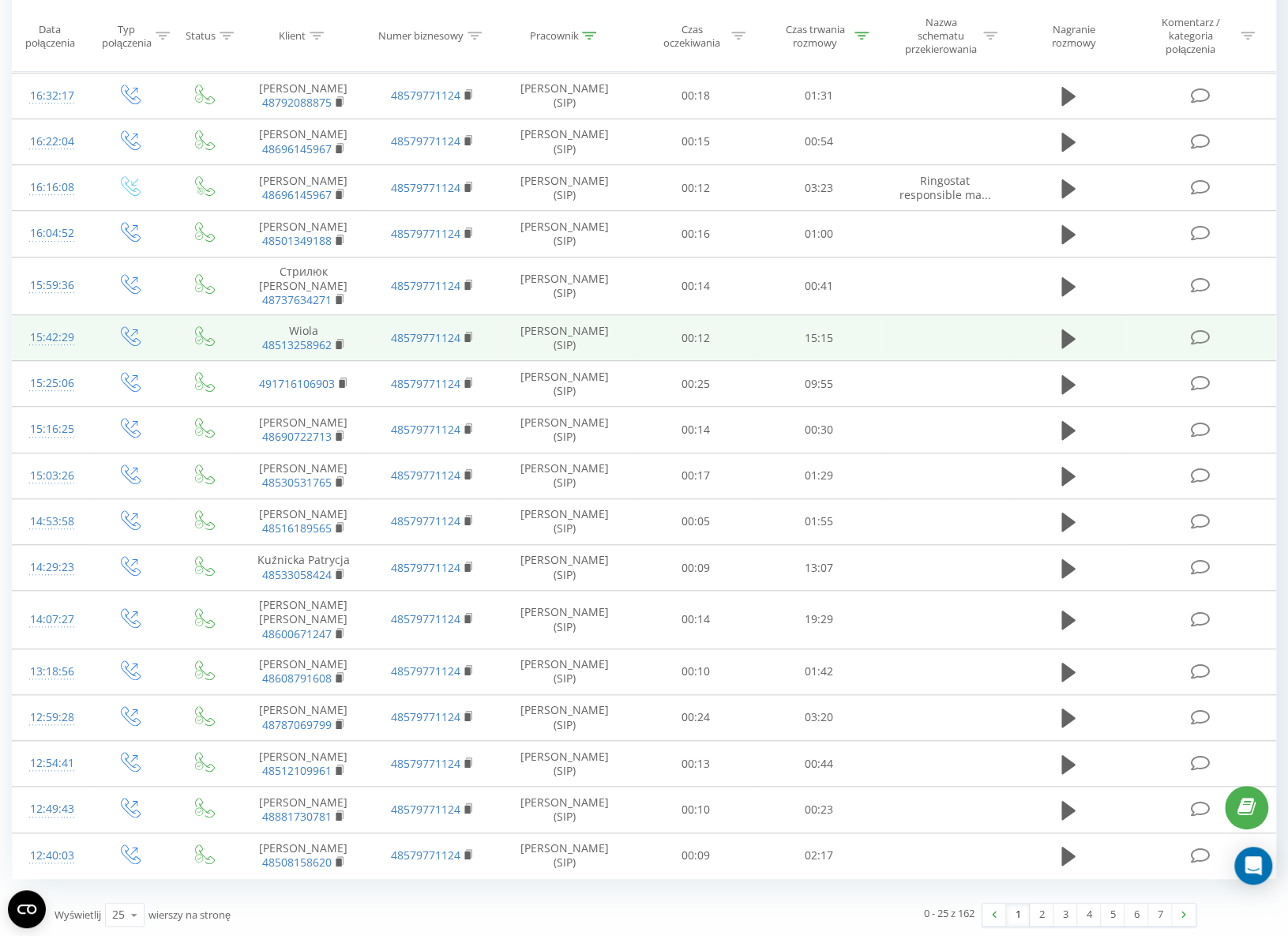 scroll, scrollTop: 551, scrollLeft: 0, axis: vertical 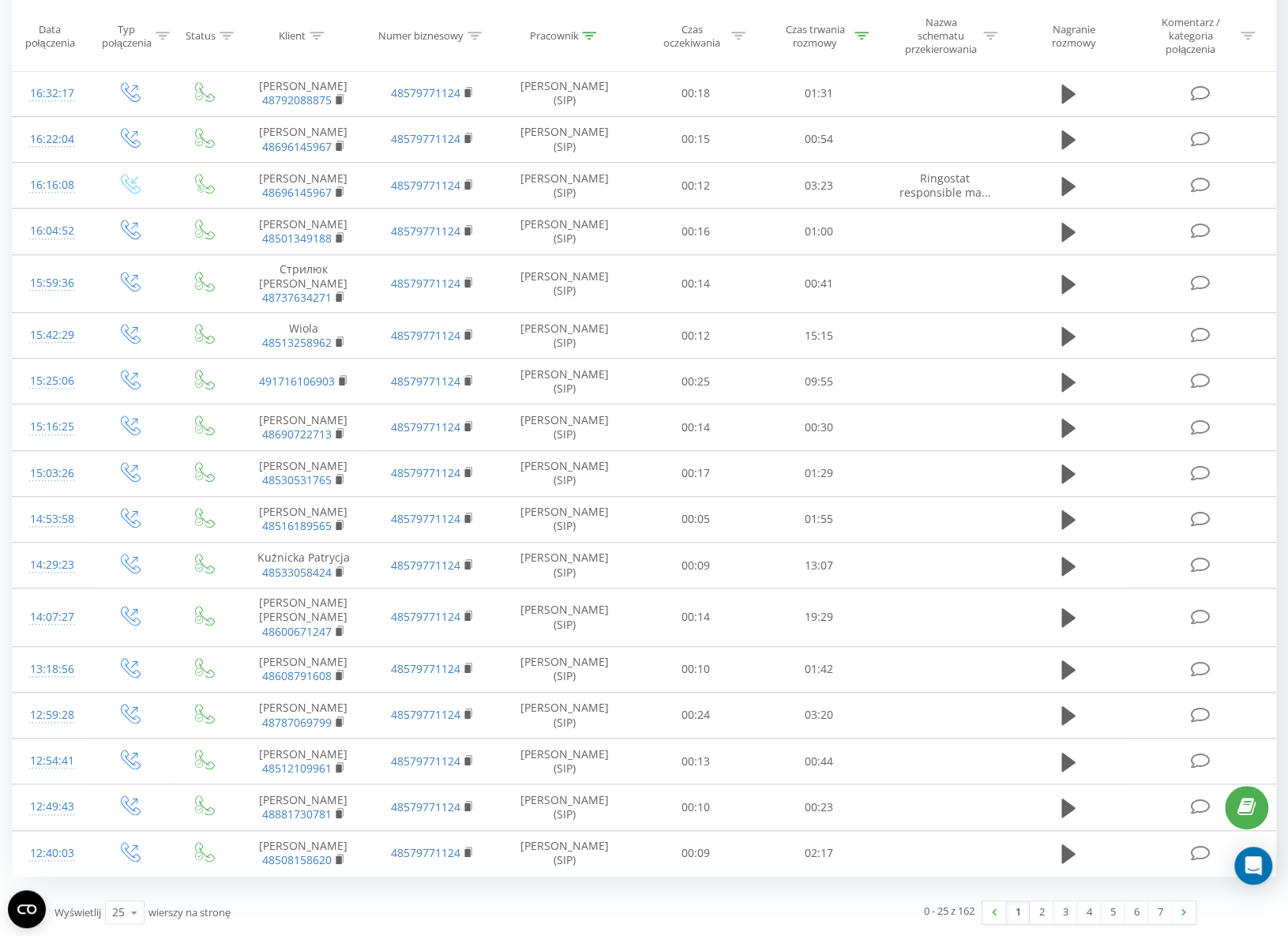 click 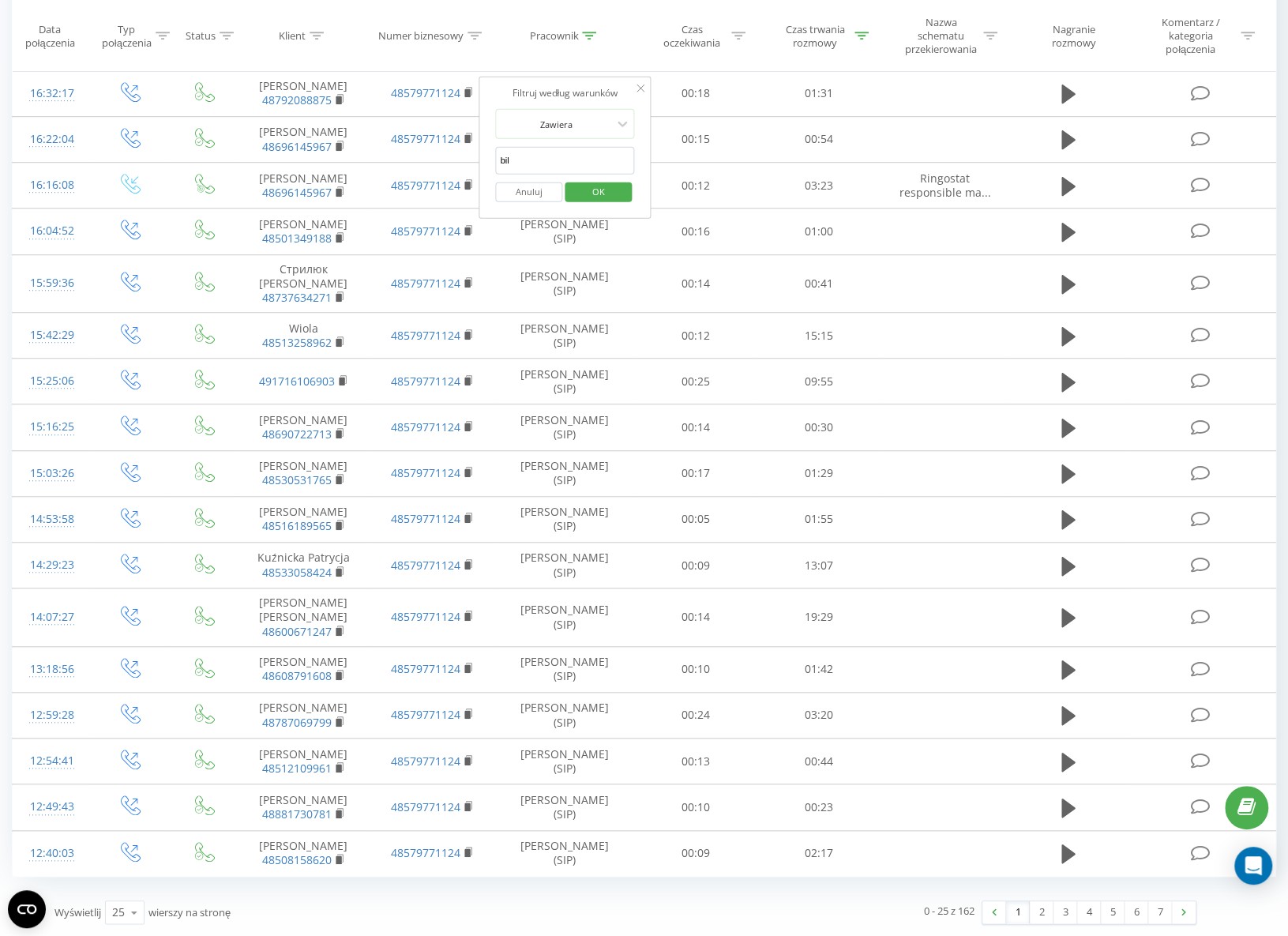 click on "bil" at bounding box center (565, 160) 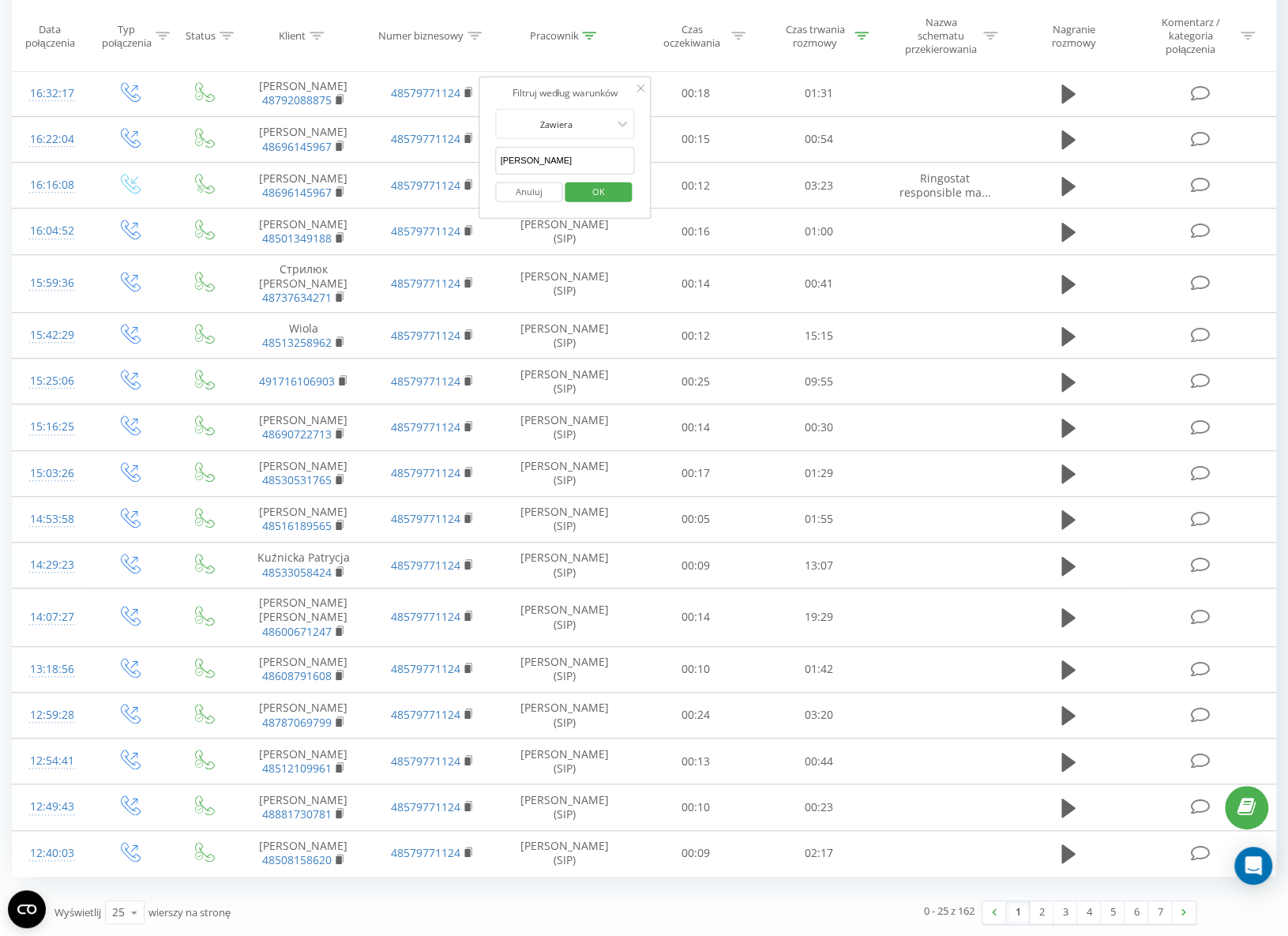 click on "OK" at bounding box center [598, 191] 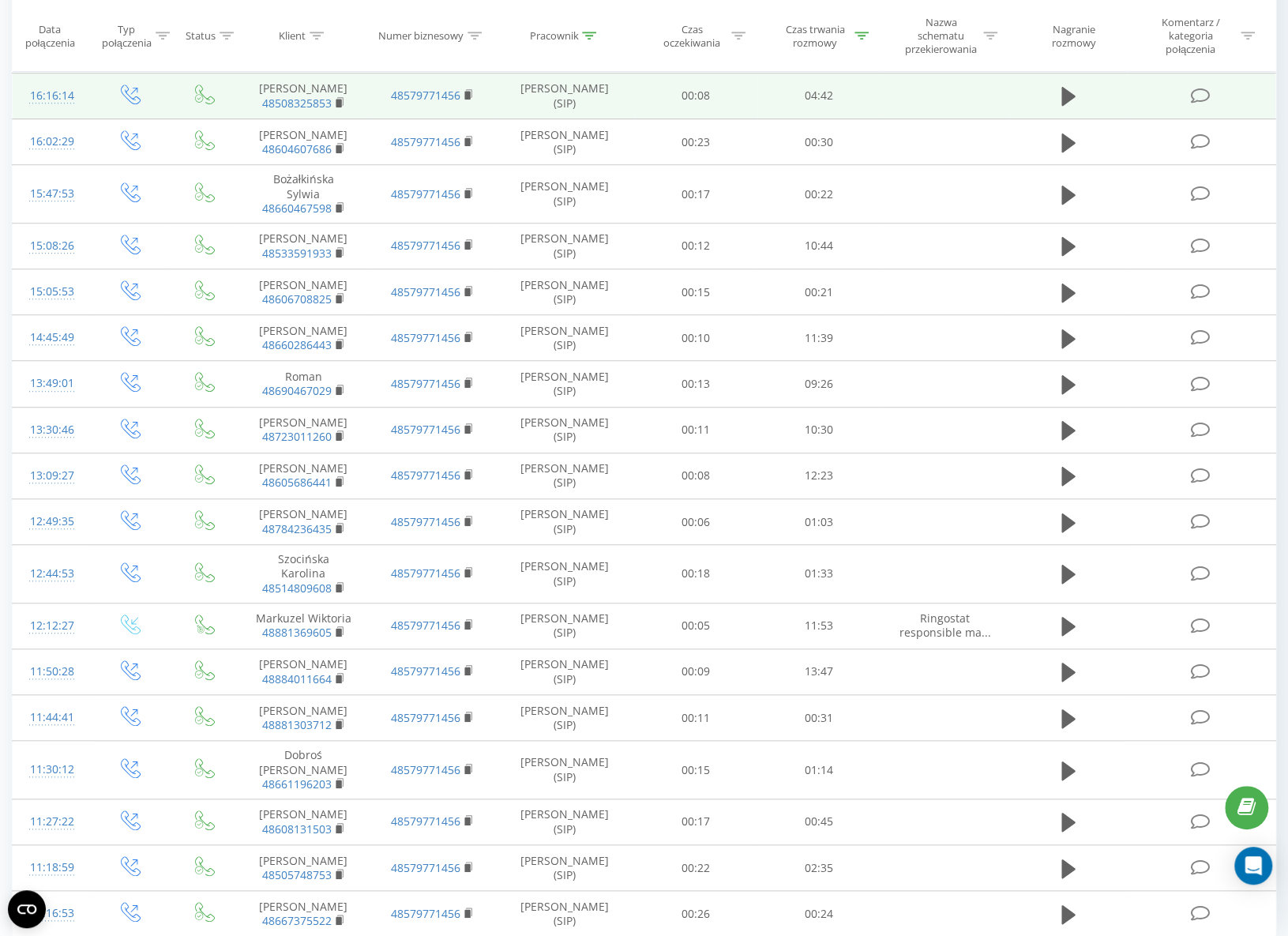 scroll, scrollTop: 507, scrollLeft: 0, axis: vertical 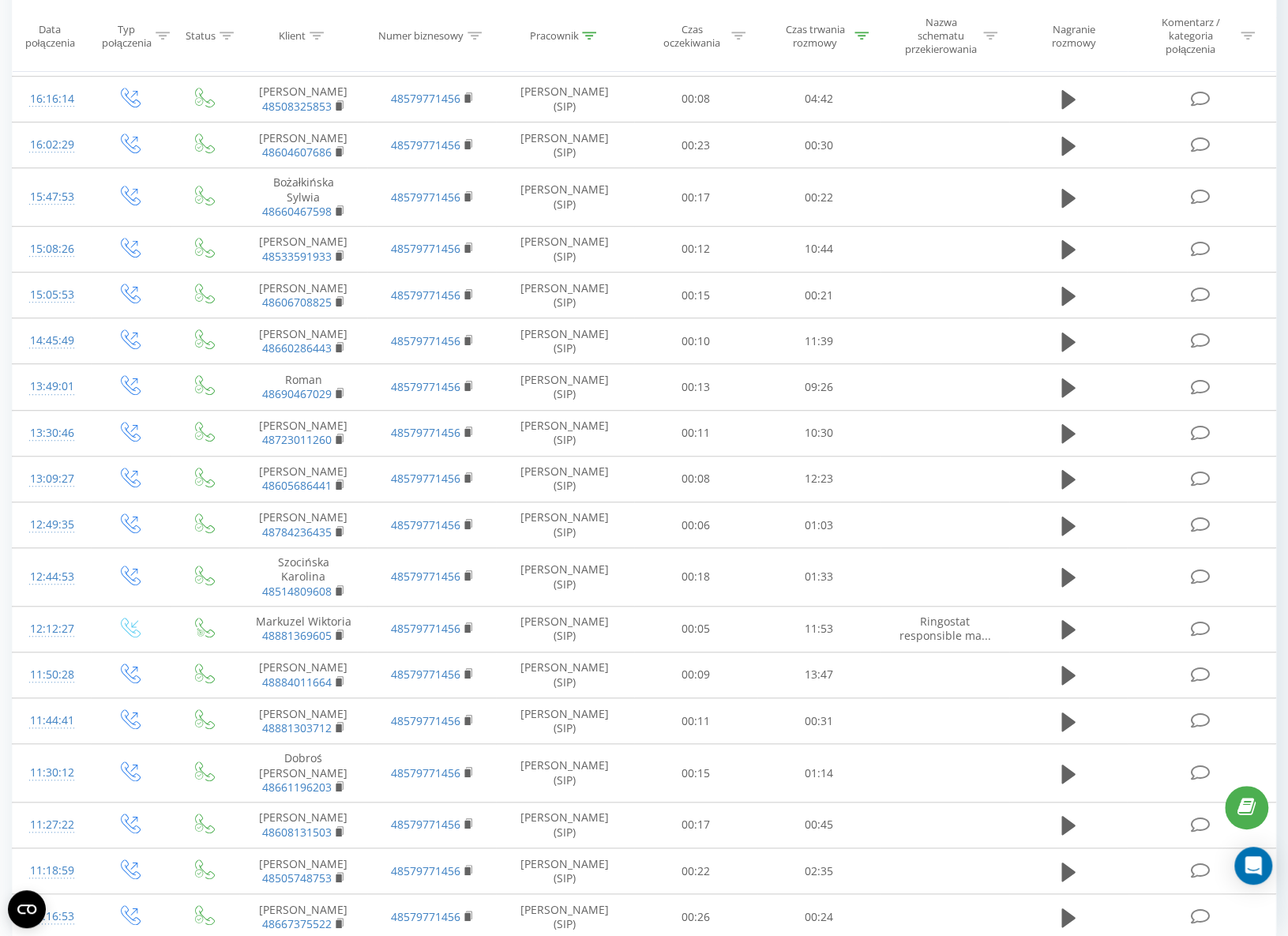 click 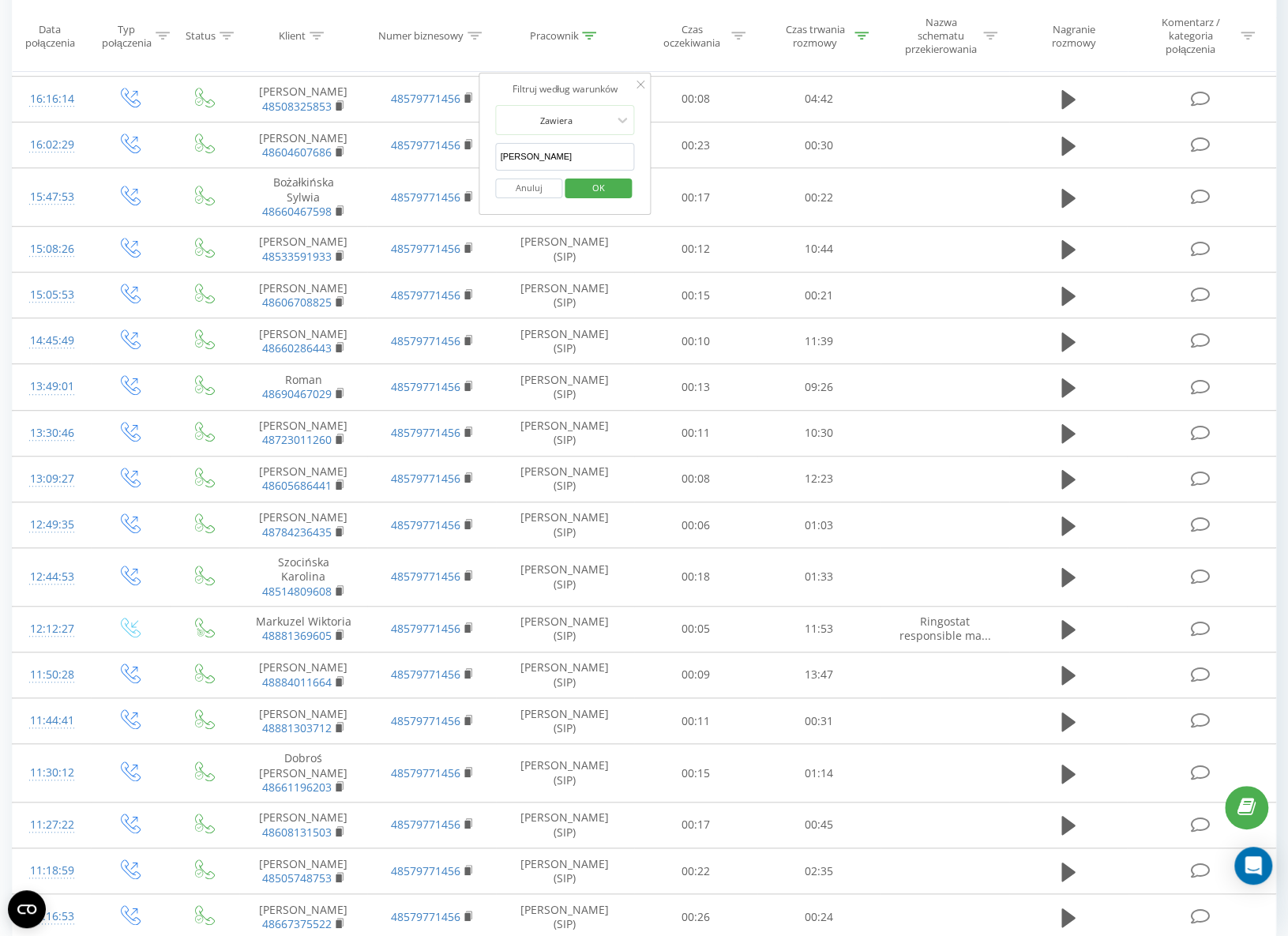 click on "[PERSON_NAME]" at bounding box center [565, 156] 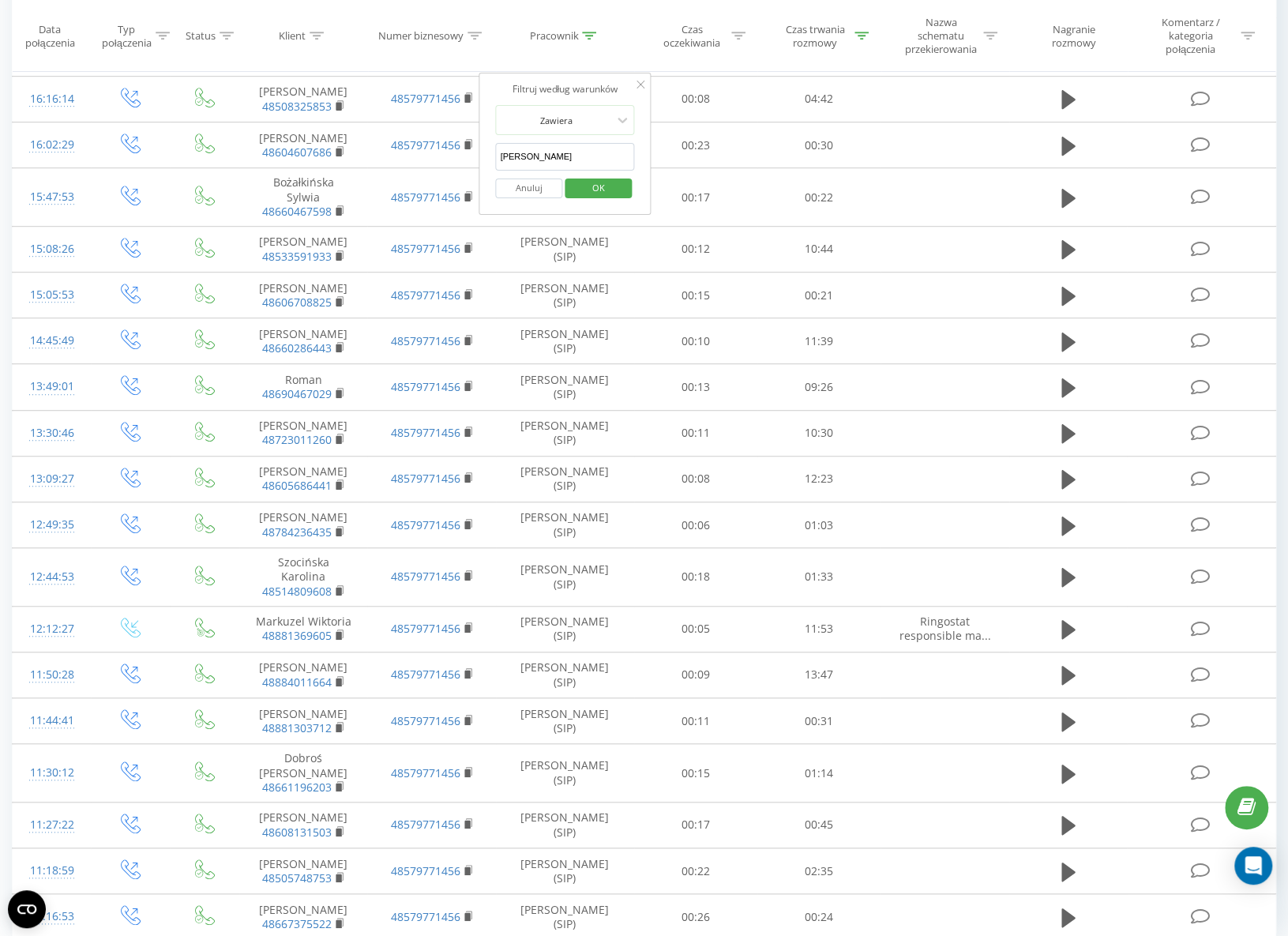 click on "OK" at bounding box center (599, 187) 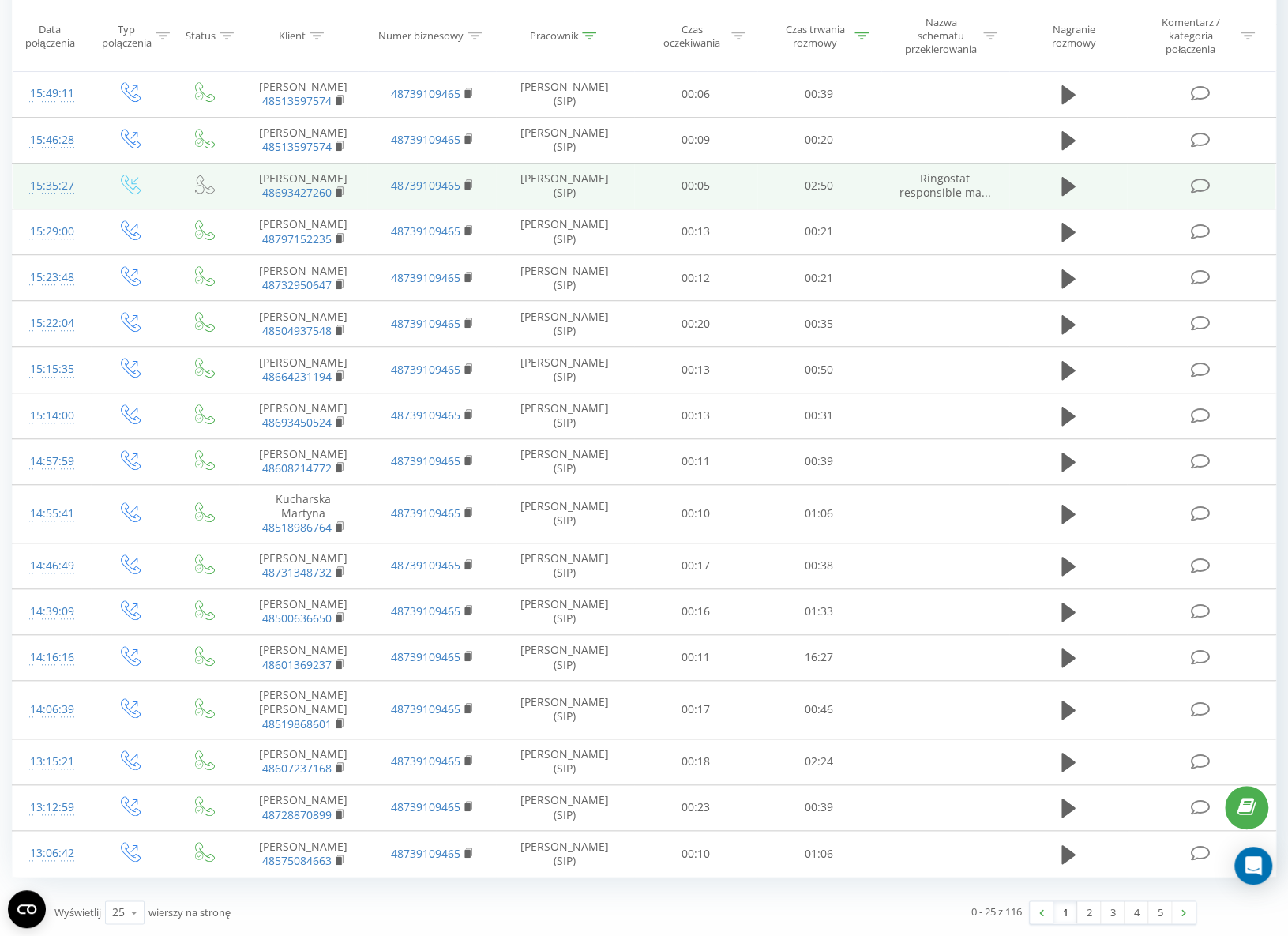 scroll, scrollTop: 587, scrollLeft: 0, axis: vertical 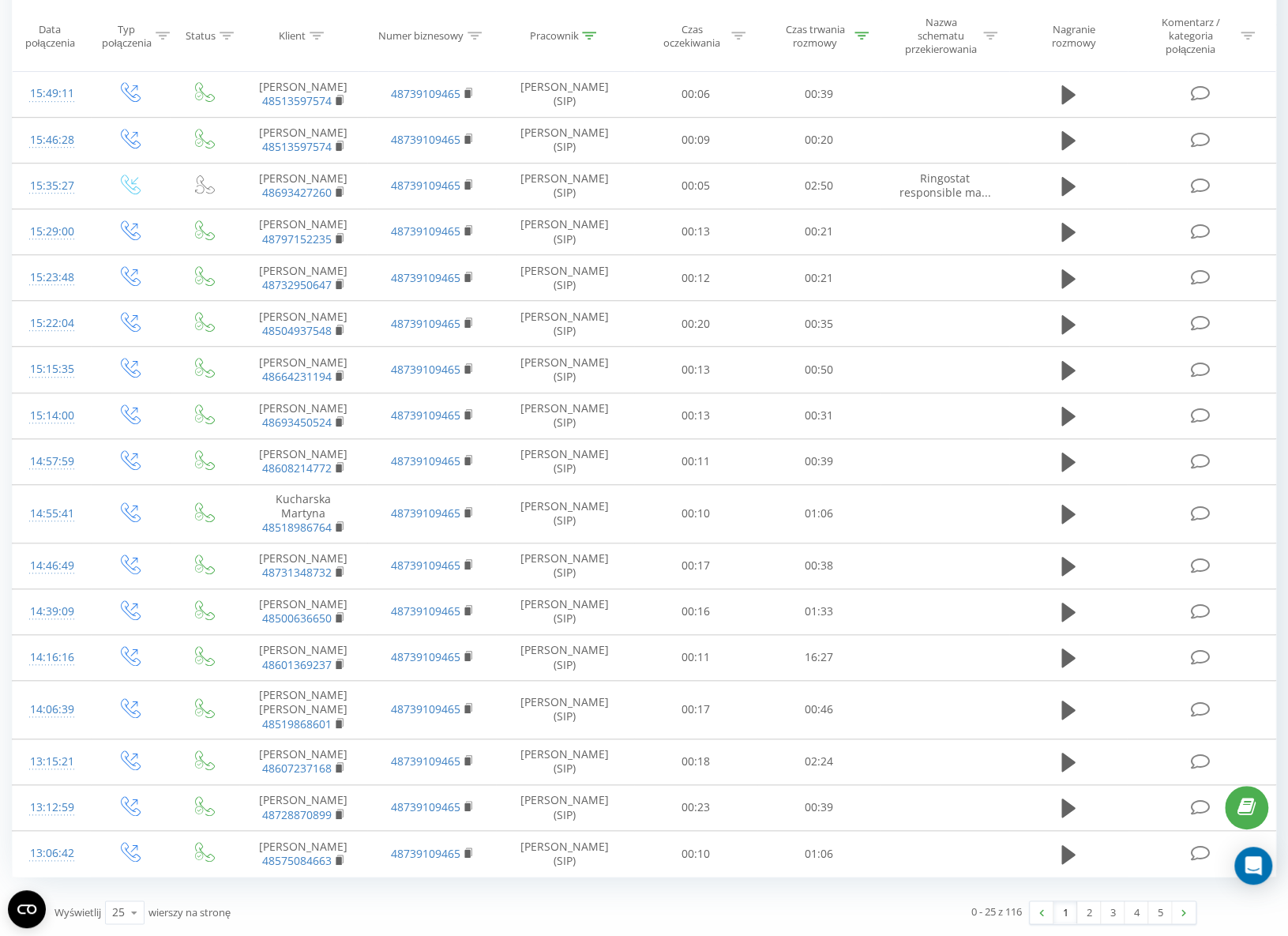 click 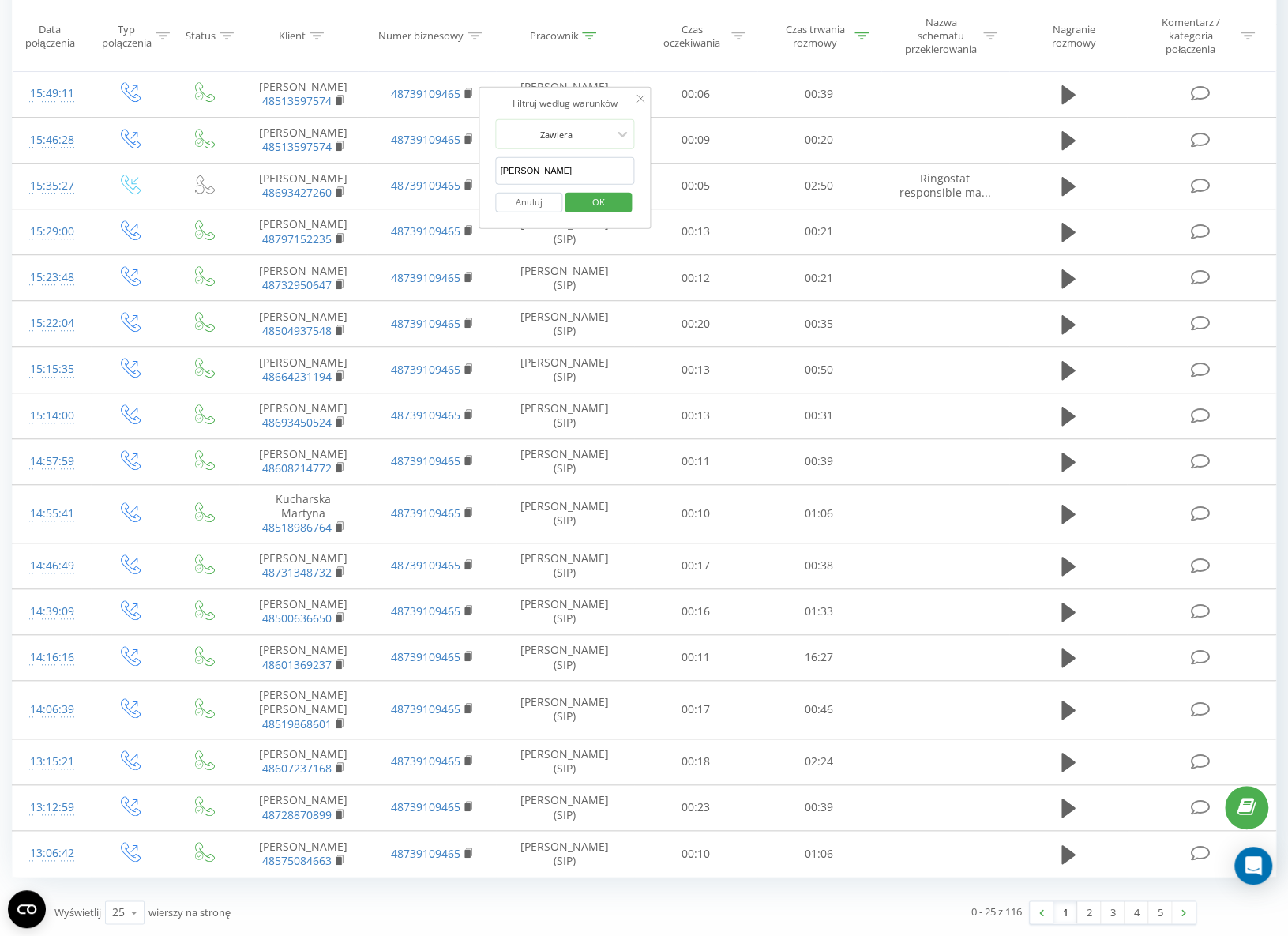 click on "[PERSON_NAME]" at bounding box center [565, 171] 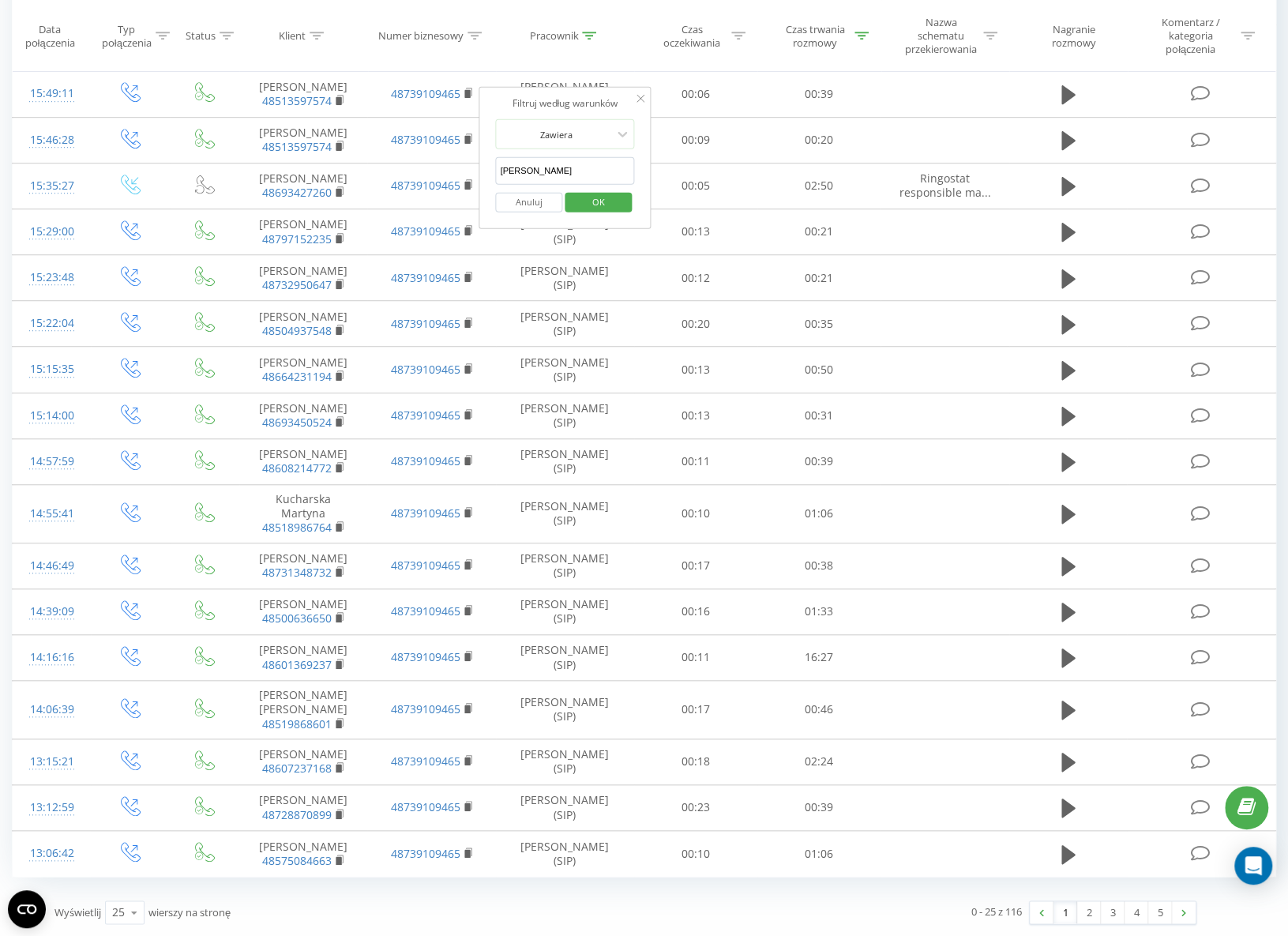 click on "OK" at bounding box center [598, 201] 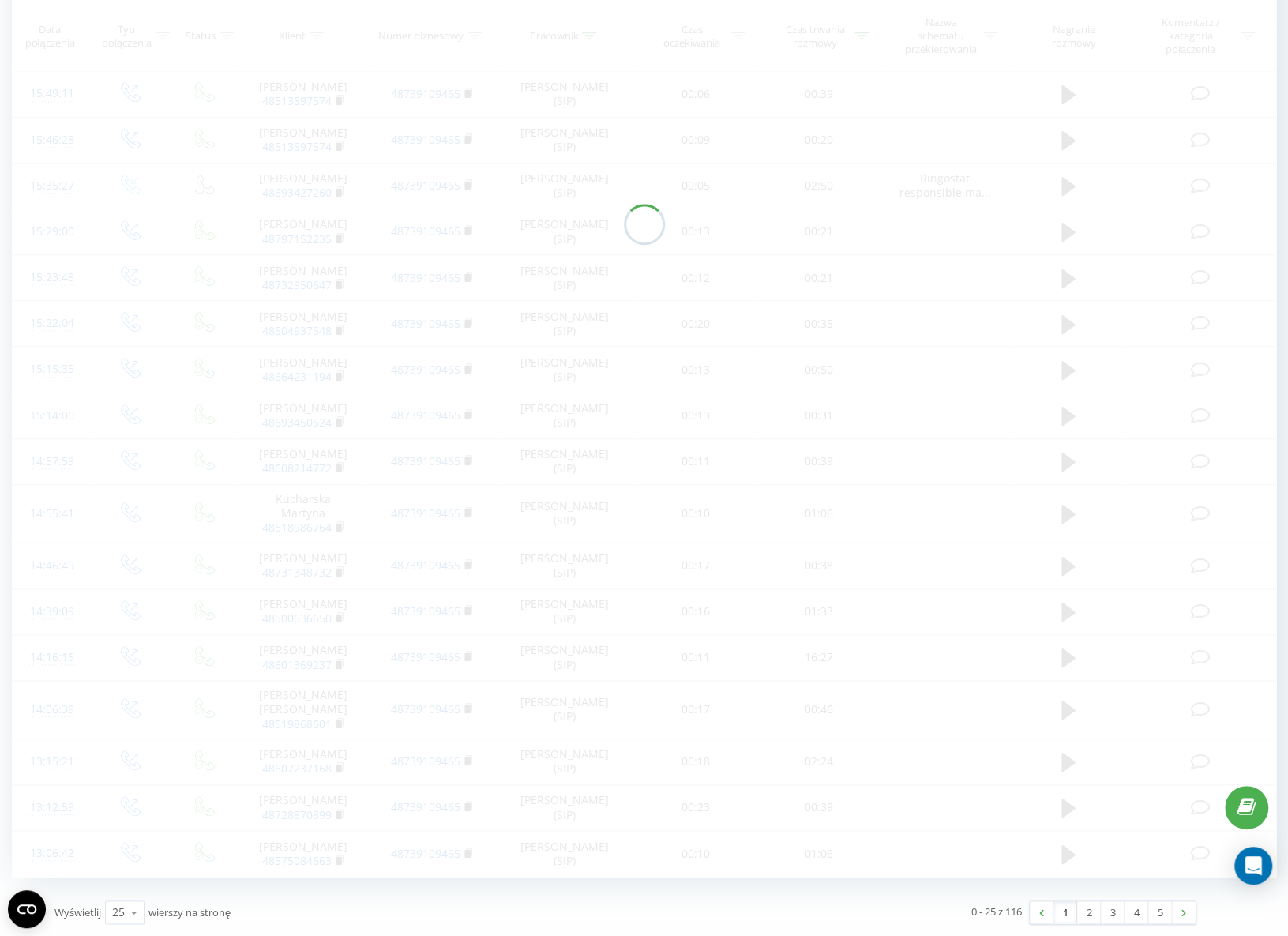 scroll, scrollTop: 0, scrollLeft: 0, axis: both 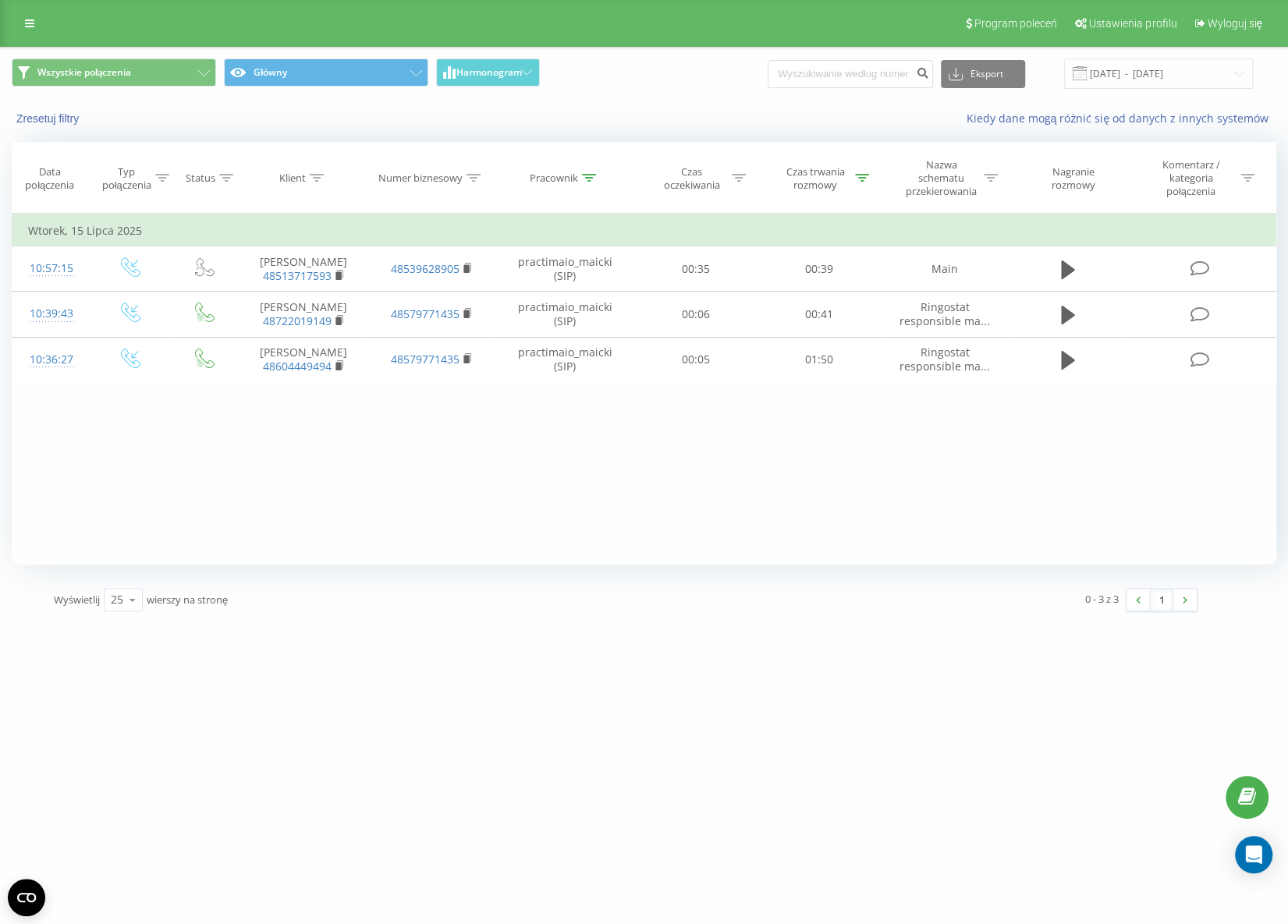 click 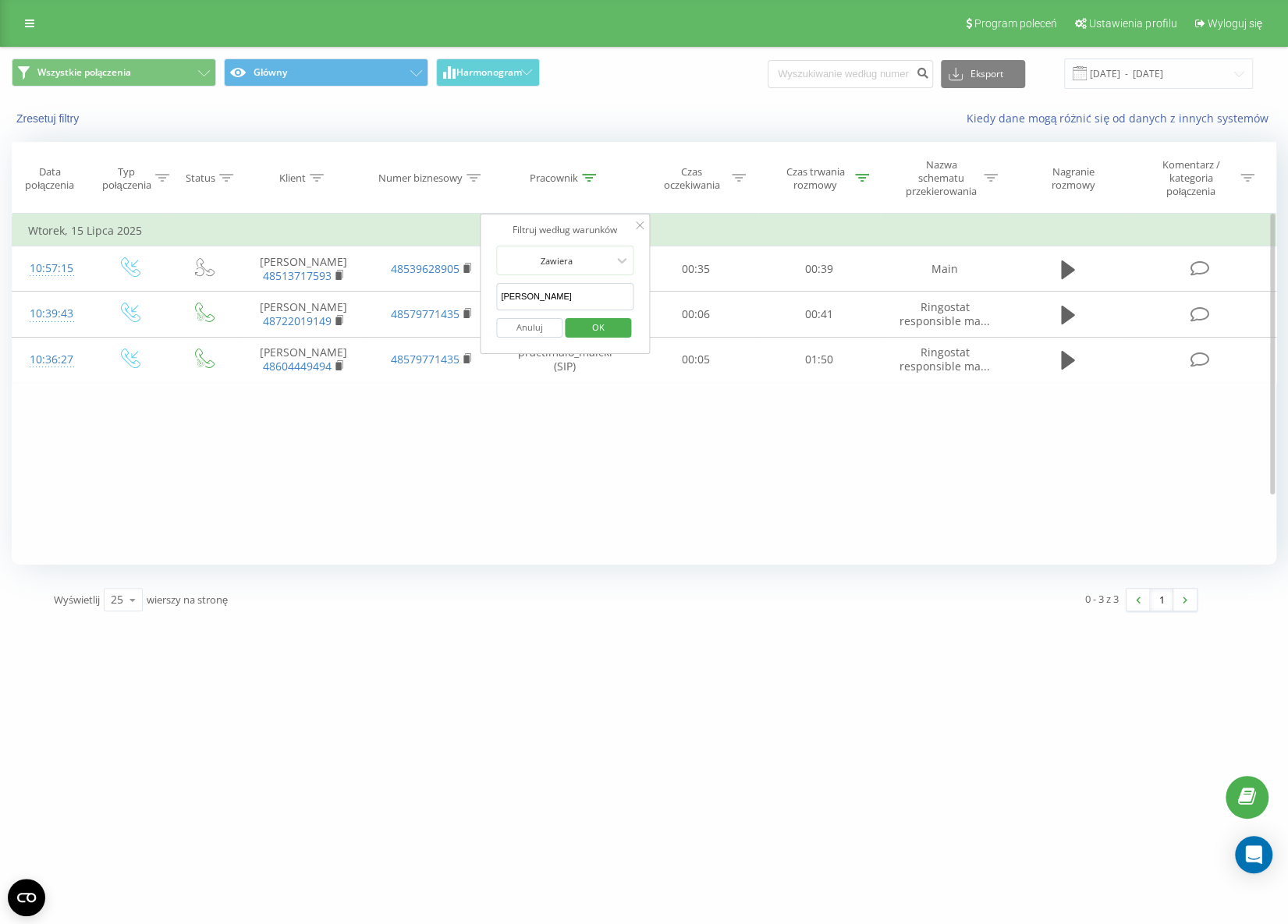 click on "[PERSON_NAME]" at bounding box center (565, 296) 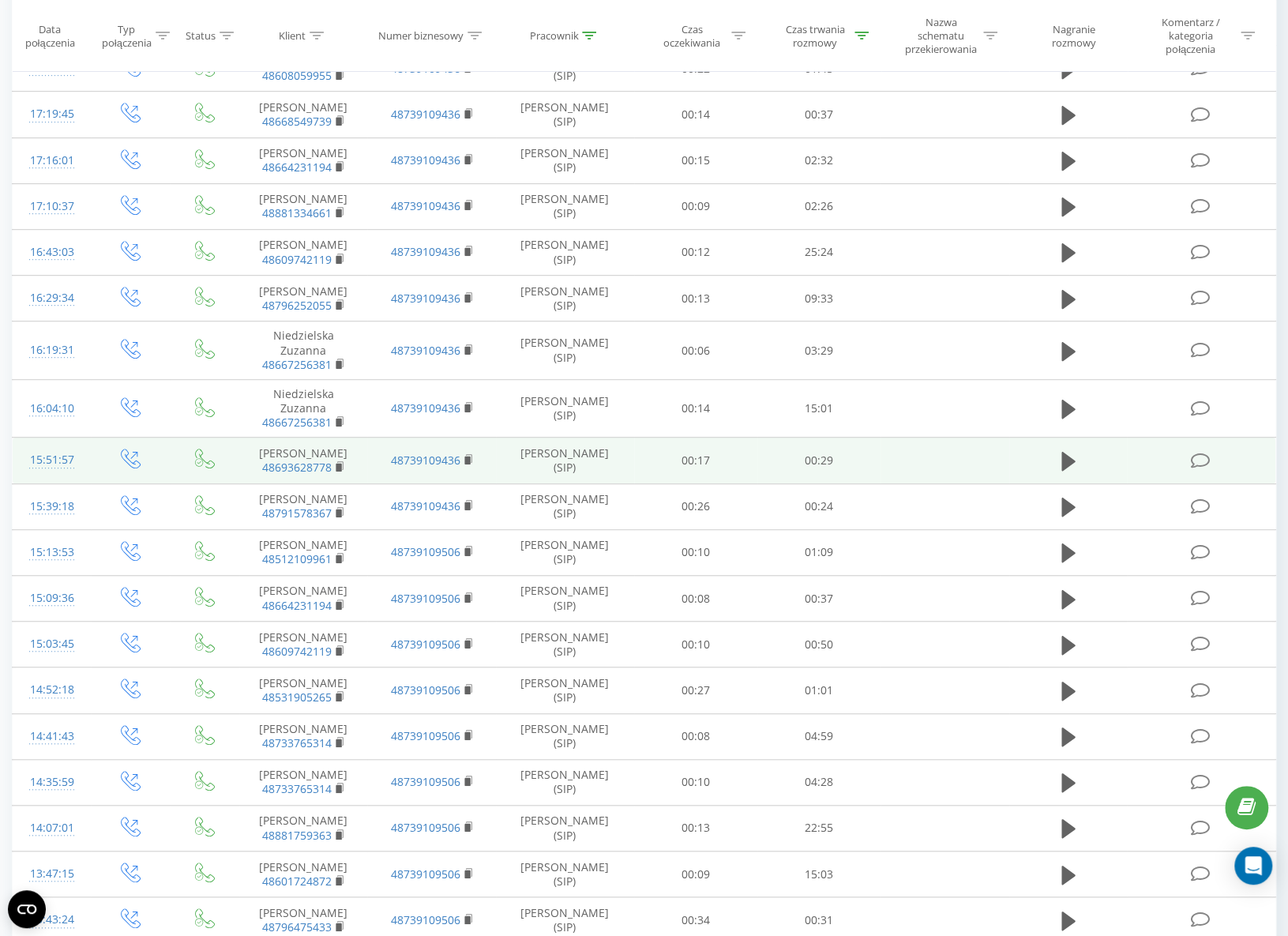 scroll, scrollTop: 611, scrollLeft: 0, axis: vertical 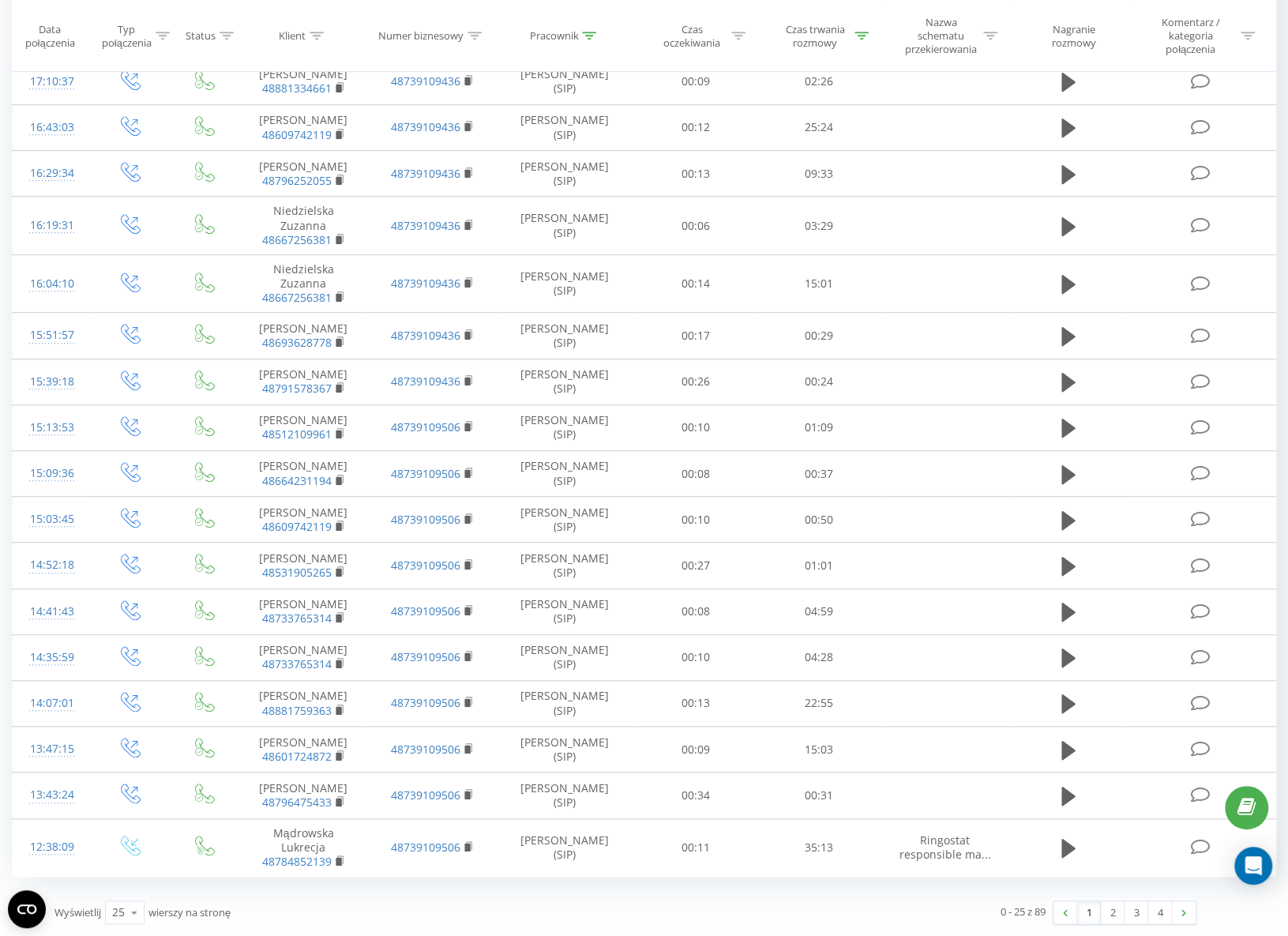 click 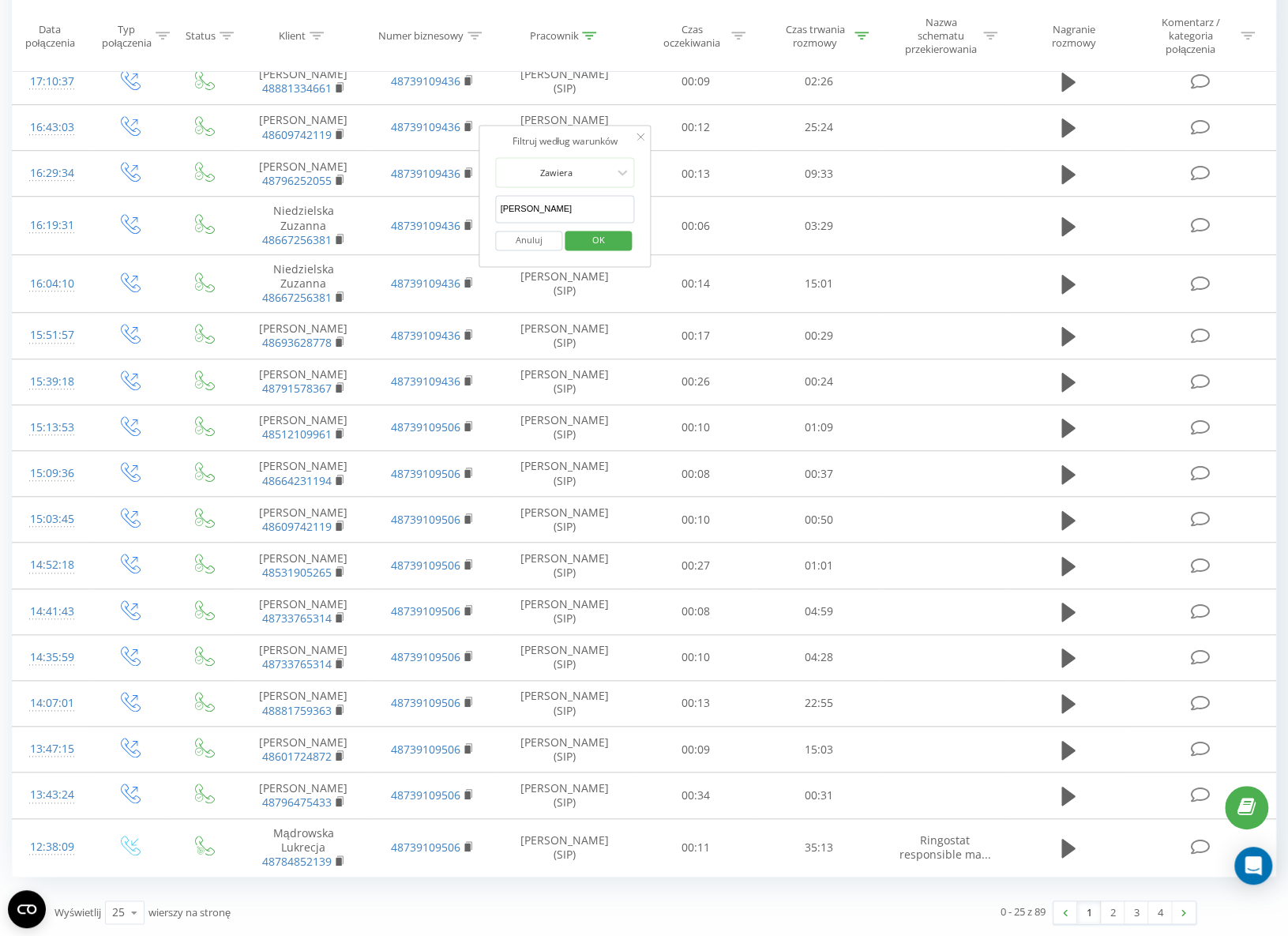 click on "Zawiera [PERSON_NAME] Anuluj OK" at bounding box center (565, 208) 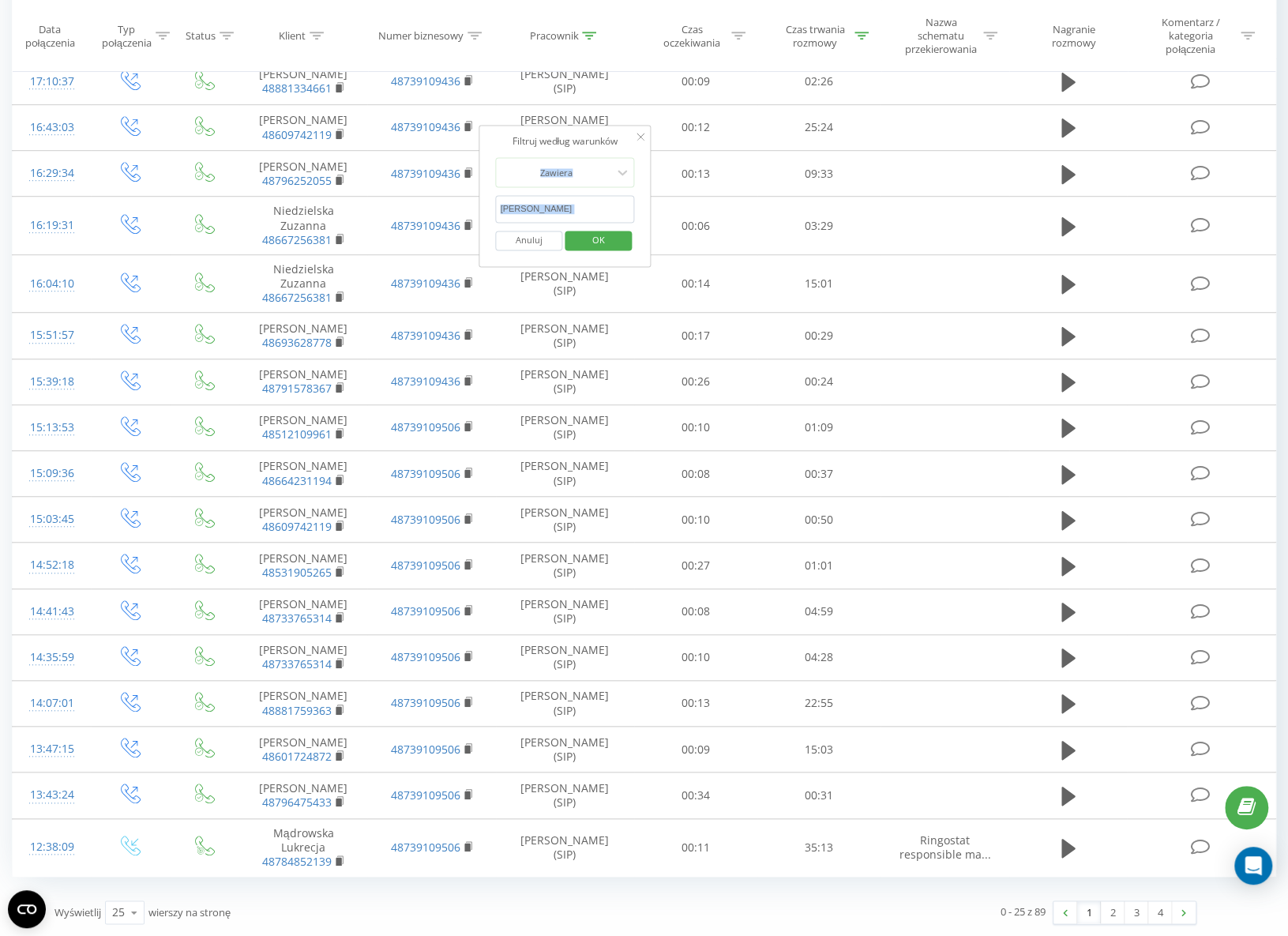 click on "Zawiera [PERSON_NAME] Anuluj OK" at bounding box center (565, 208) 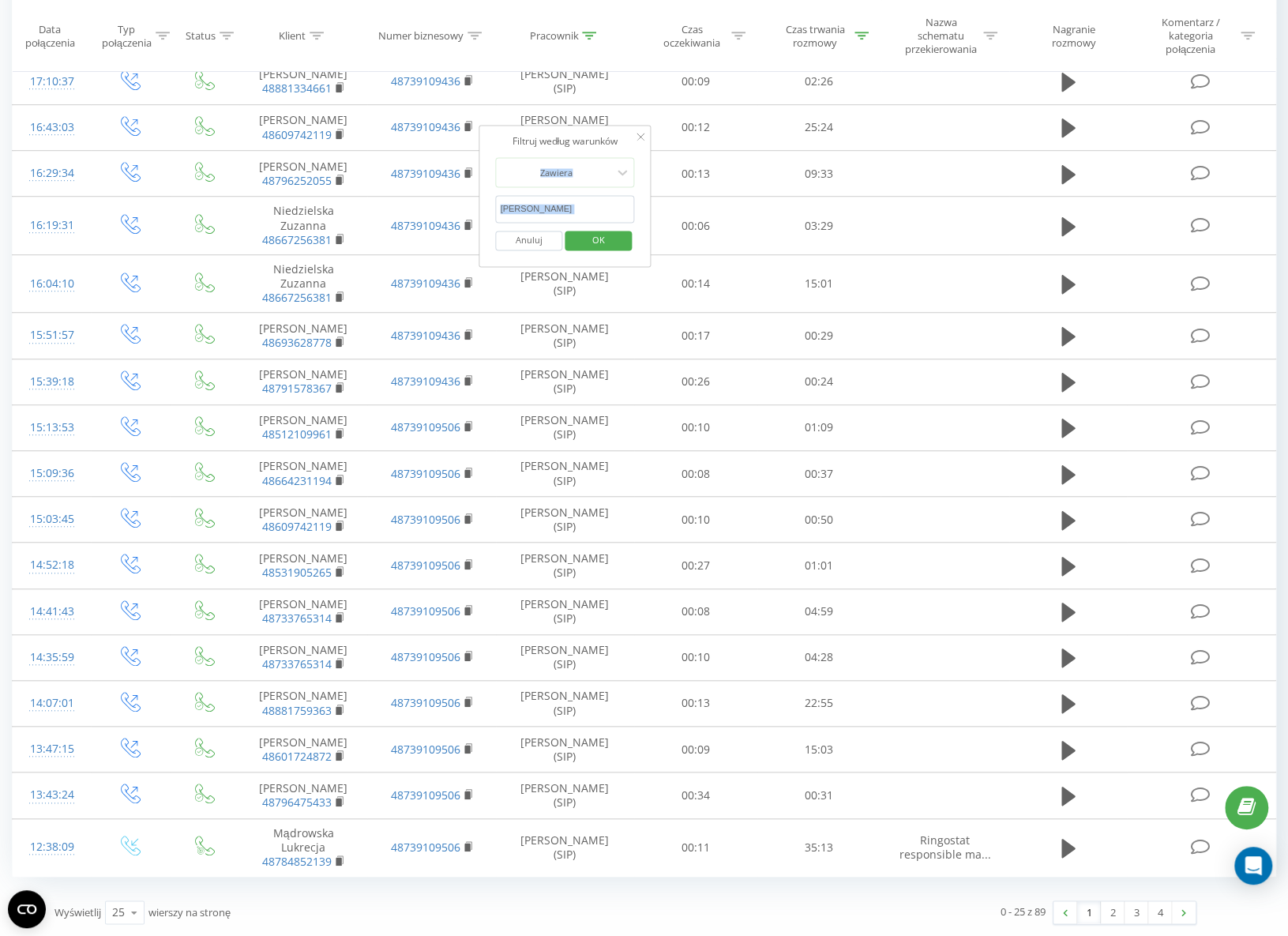click on "[PERSON_NAME]" at bounding box center (565, 209) 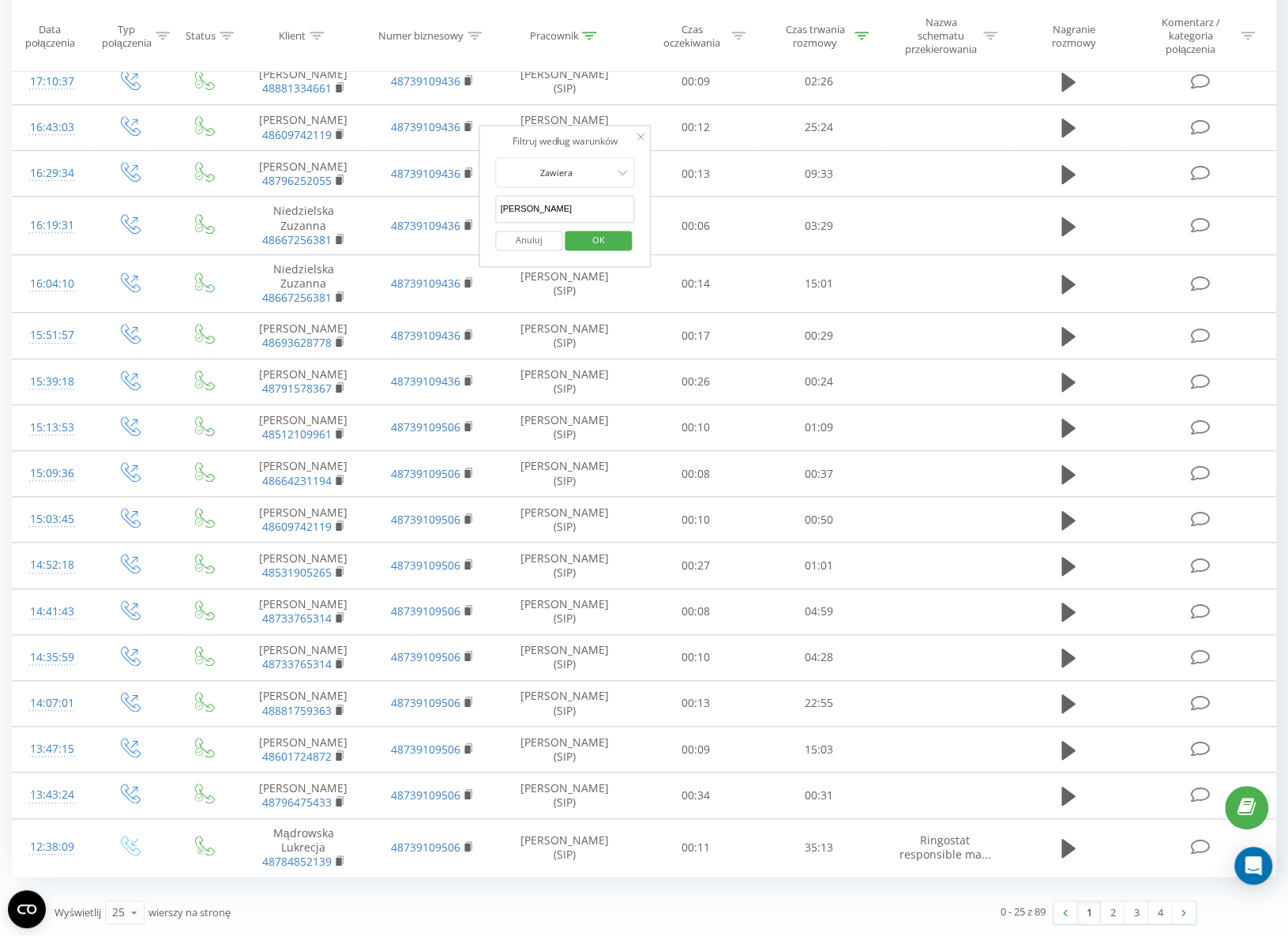click on "[PERSON_NAME]" at bounding box center [565, 209] 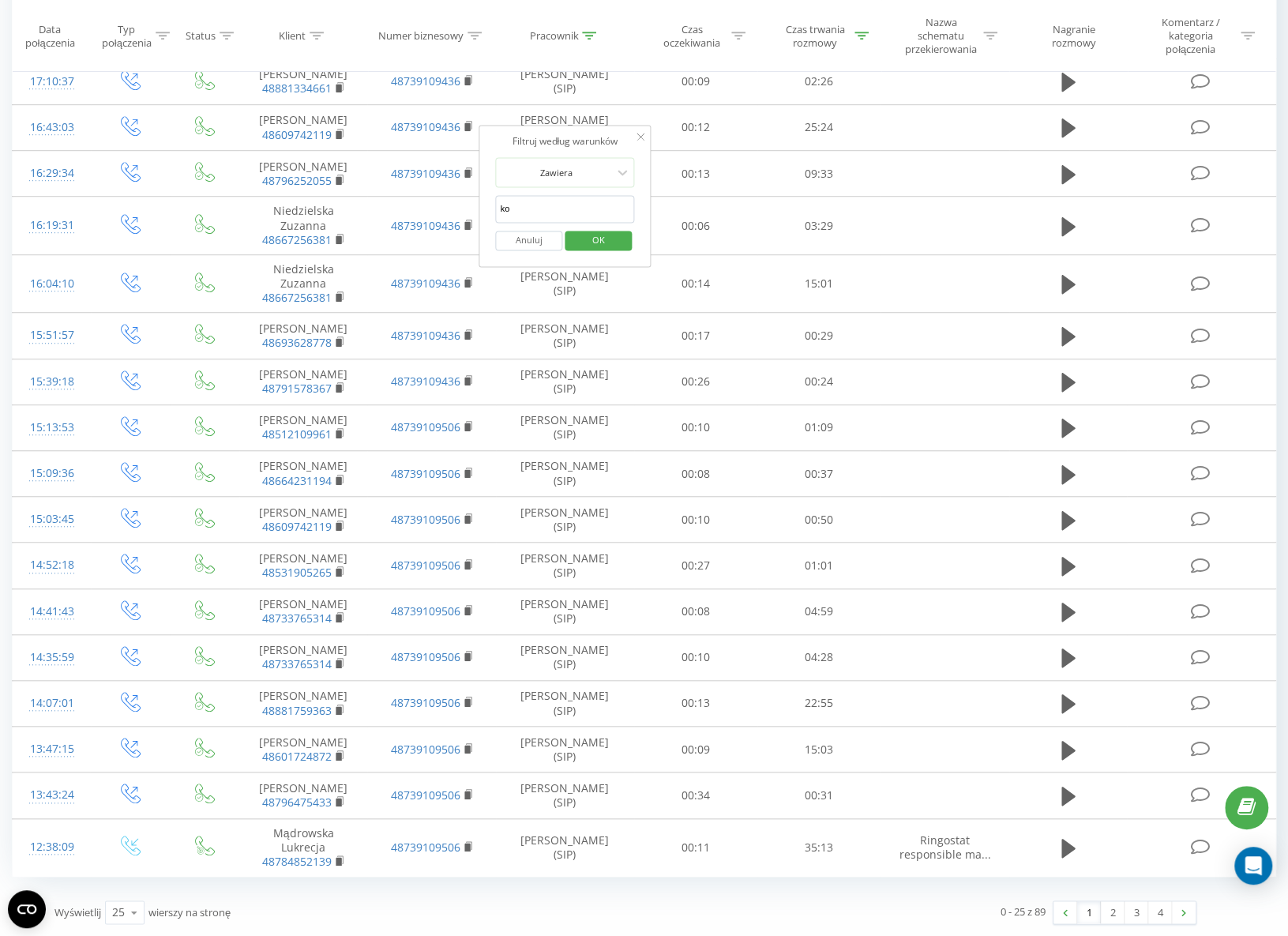 type on "[PERSON_NAME]" 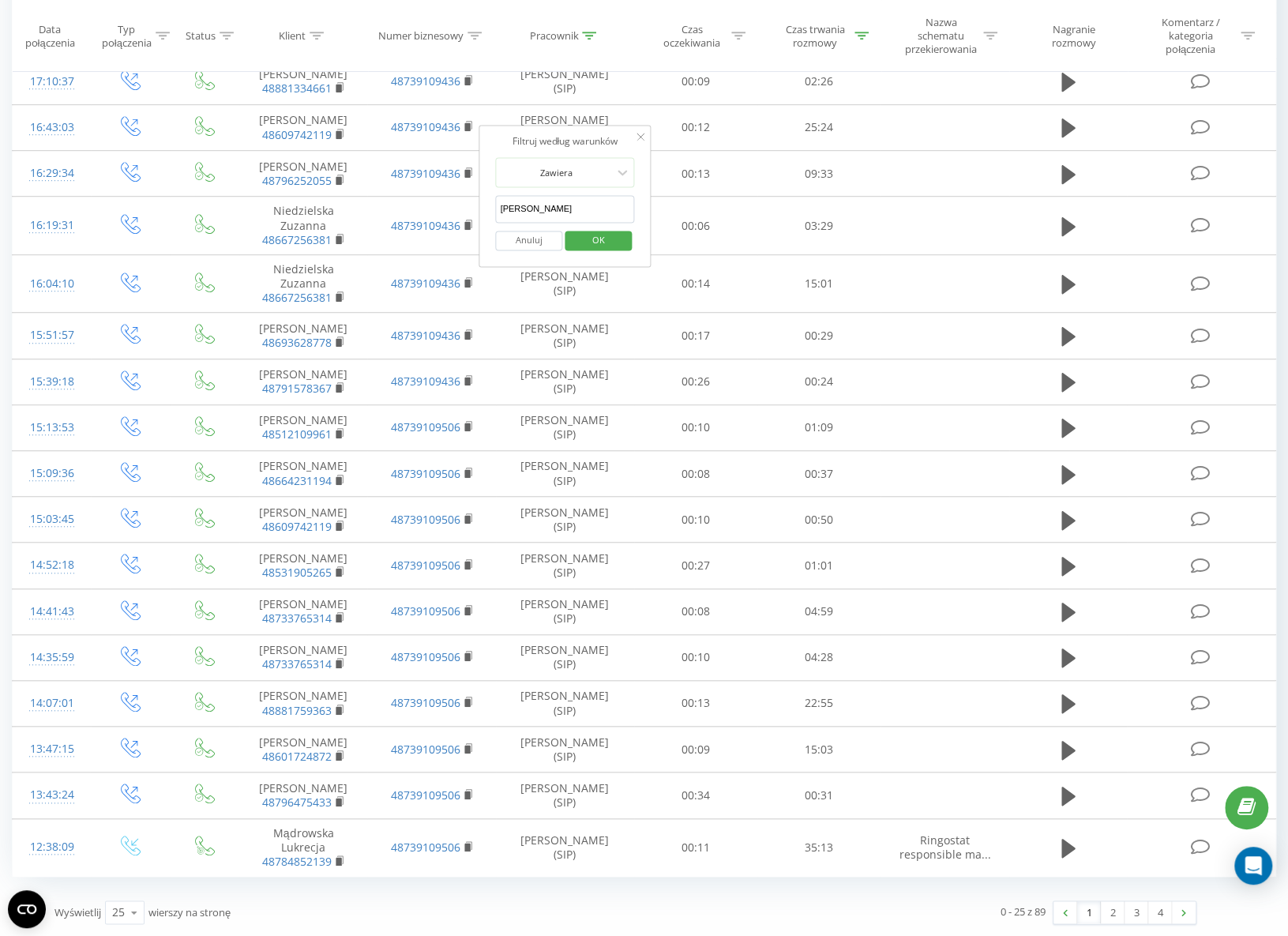 click on "OK" at bounding box center [598, 240] 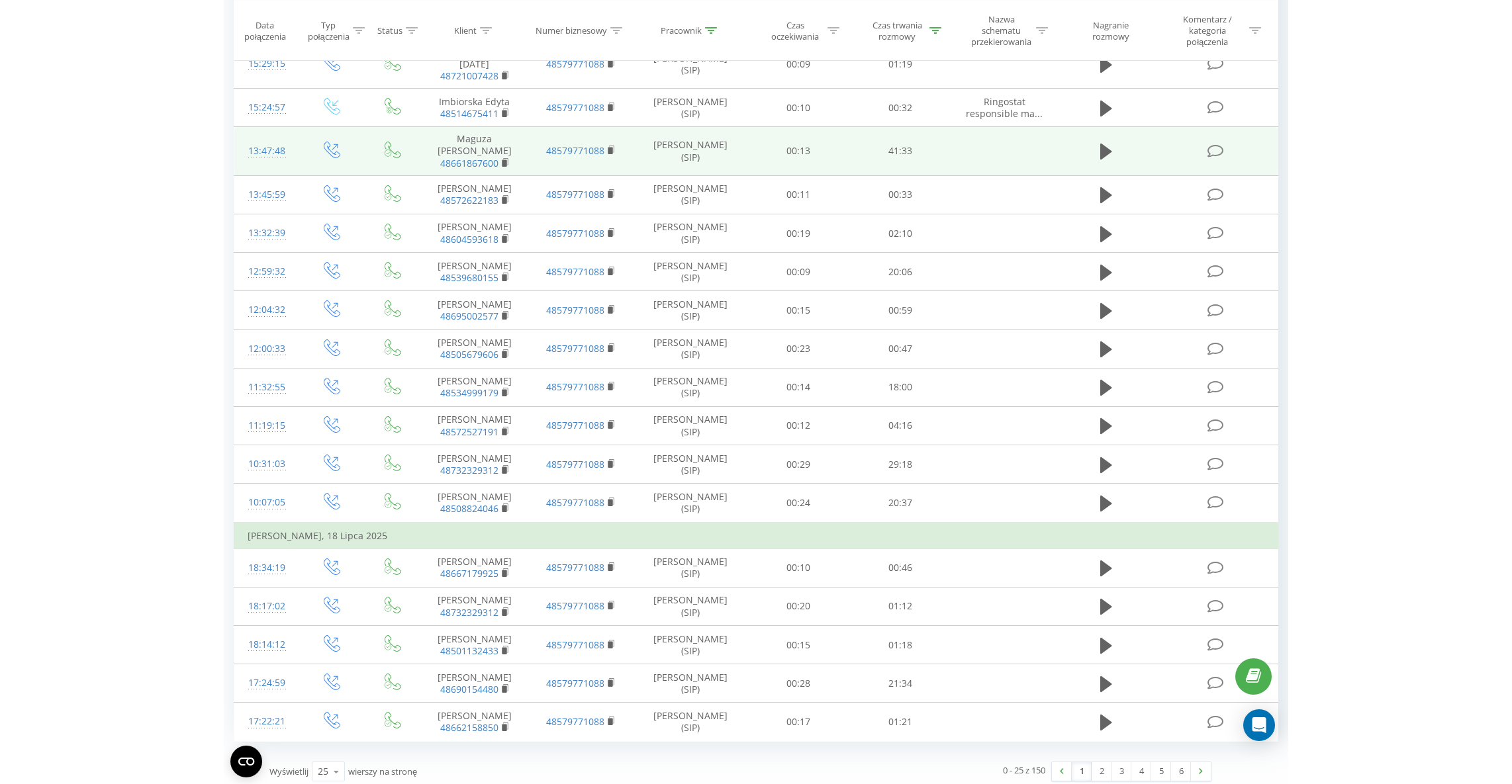 scroll, scrollTop: 457, scrollLeft: 0, axis: vertical 